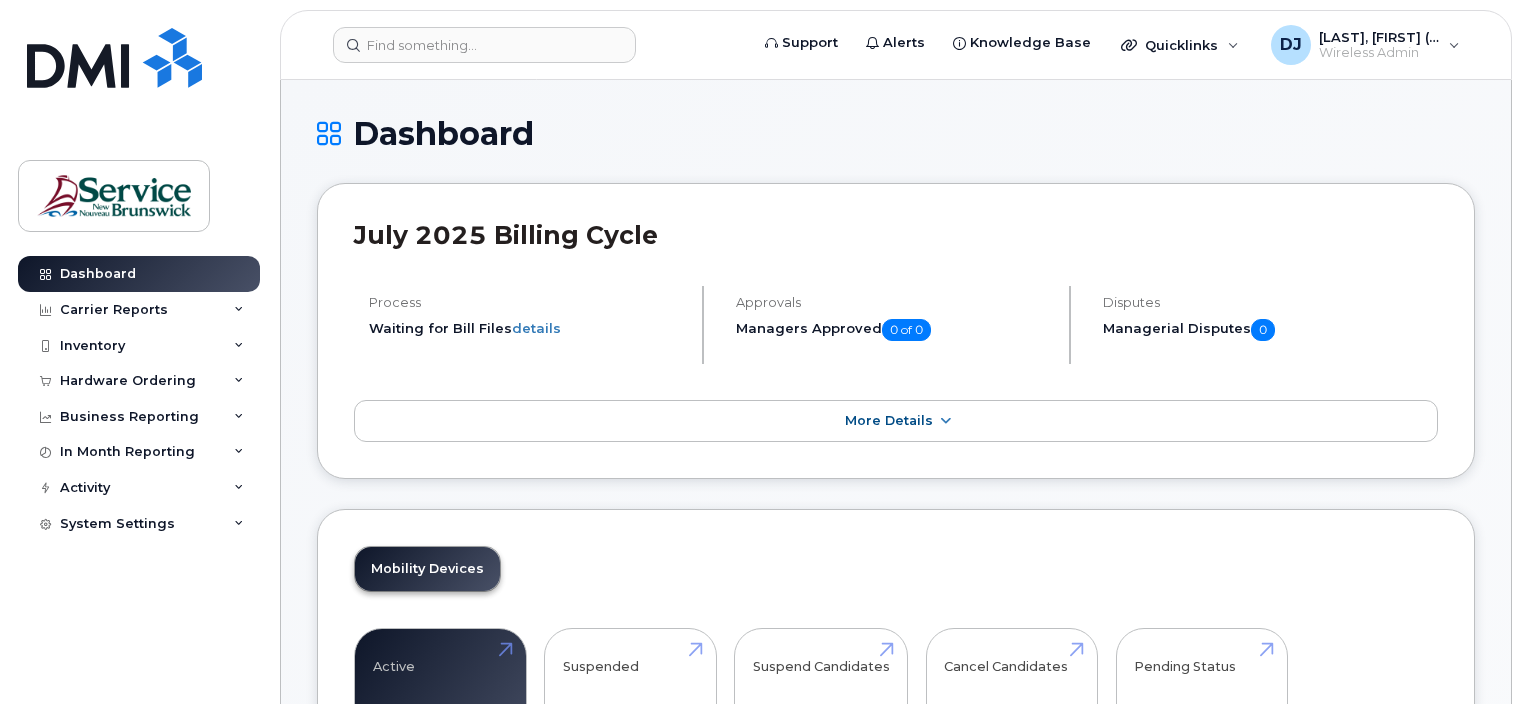 scroll, scrollTop: 0, scrollLeft: 0, axis: both 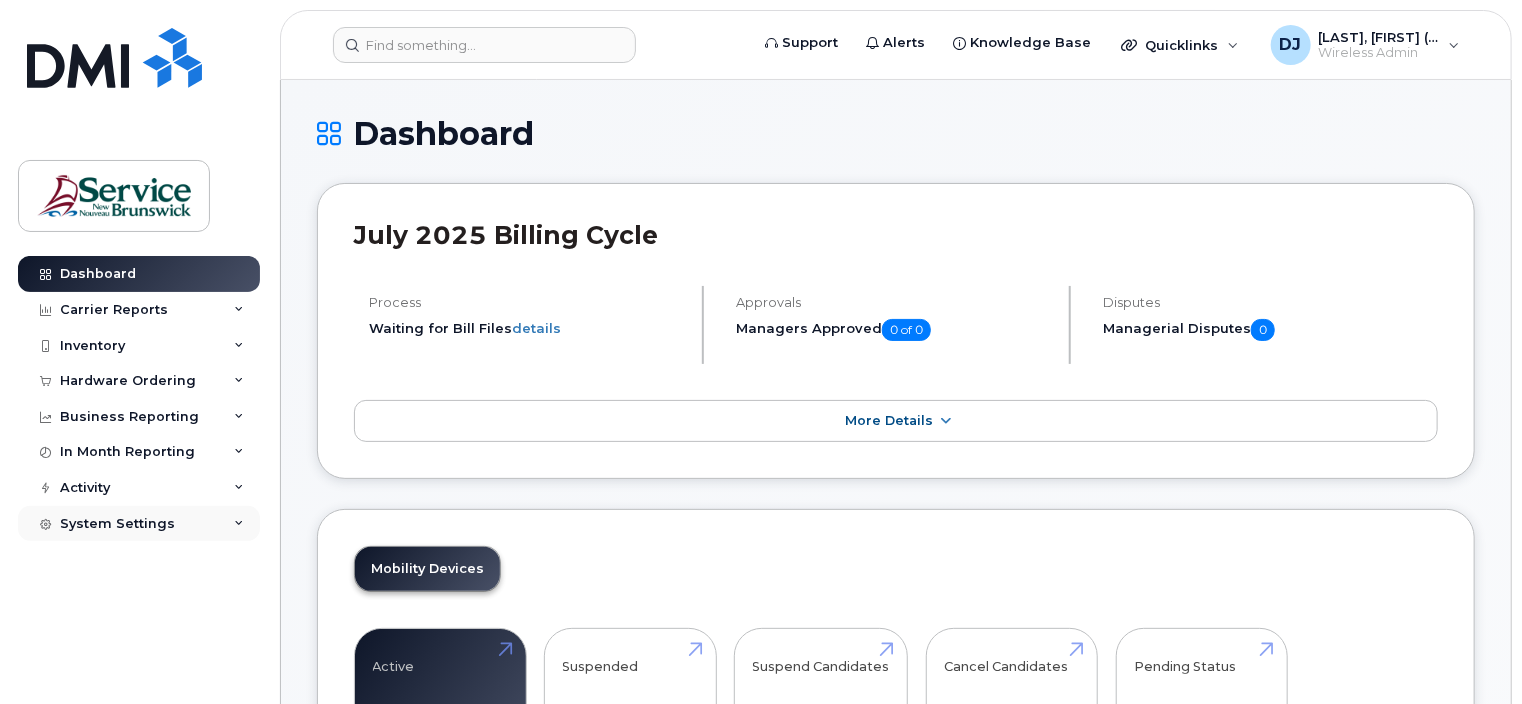 click at bounding box center [239, 524] 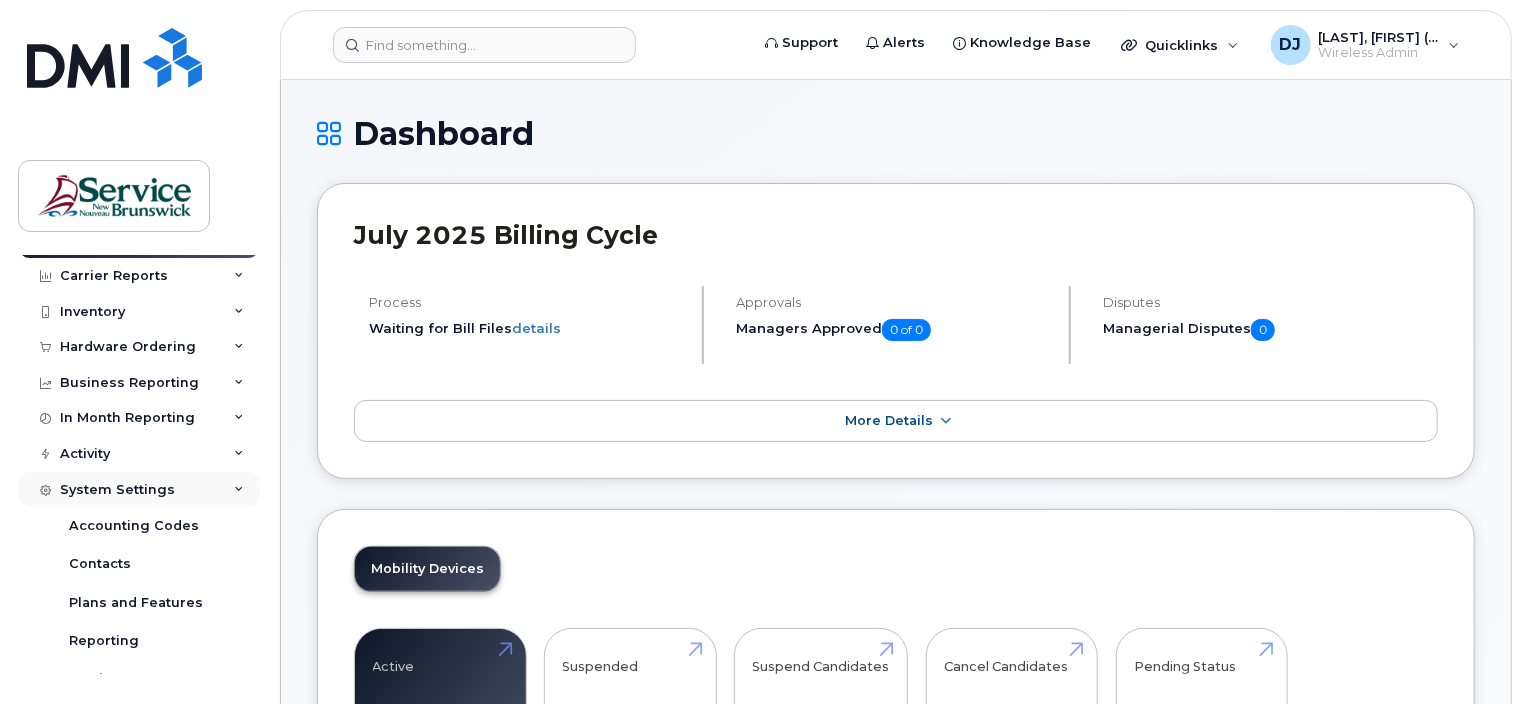 scroll, scrollTop: 0, scrollLeft: 0, axis: both 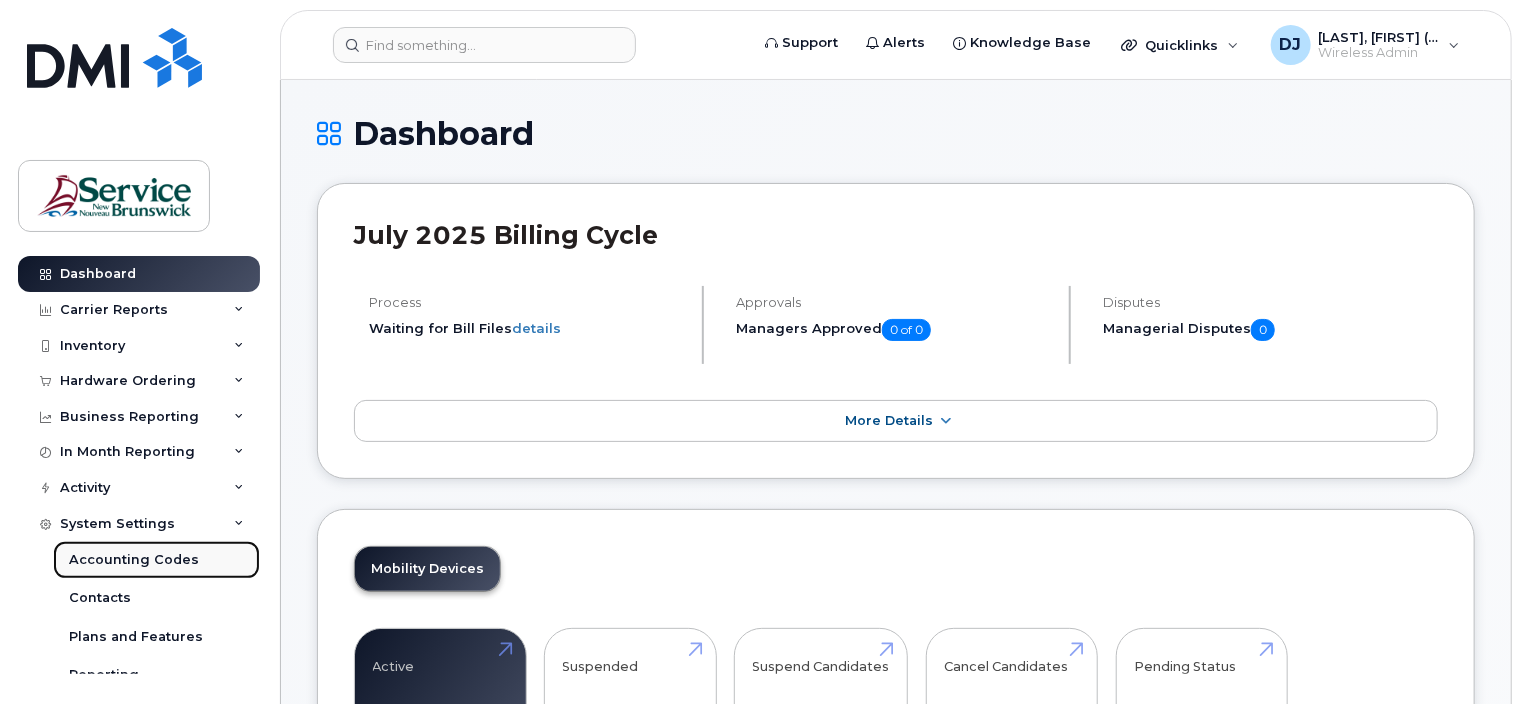 click on "Accounting Codes" at bounding box center (134, 560) 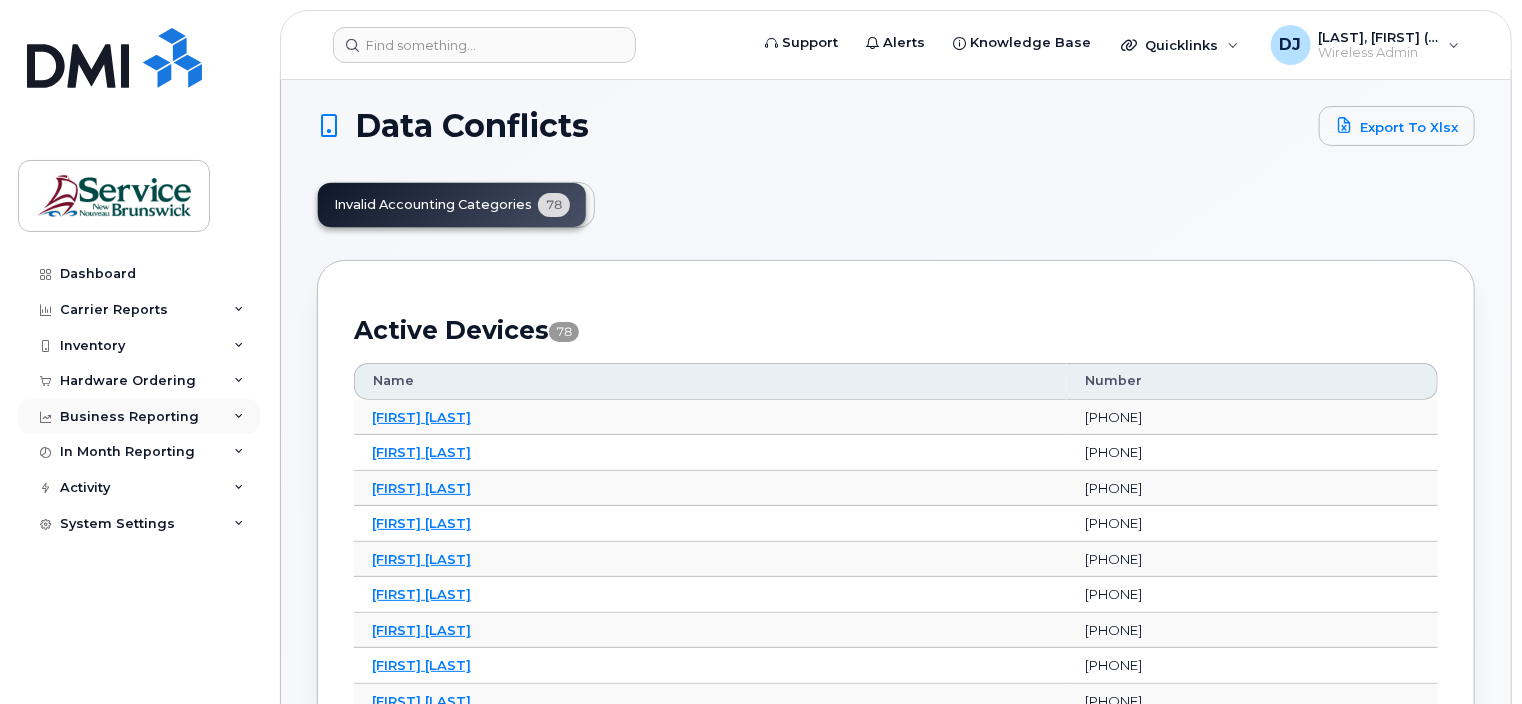 scroll, scrollTop: 0, scrollLeft: 0, axis: both 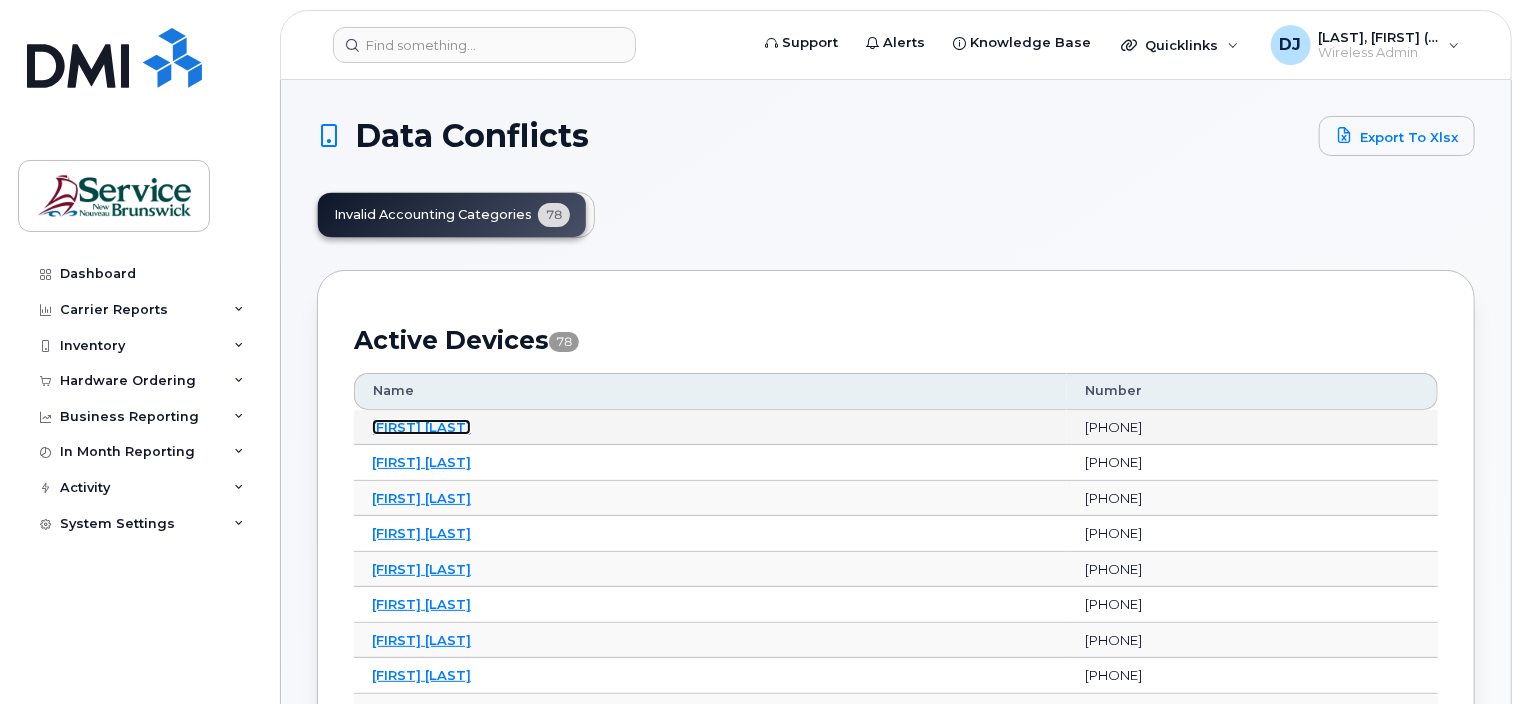 click on "[FIRST] [LAST]" at bounding box center [421, 427] 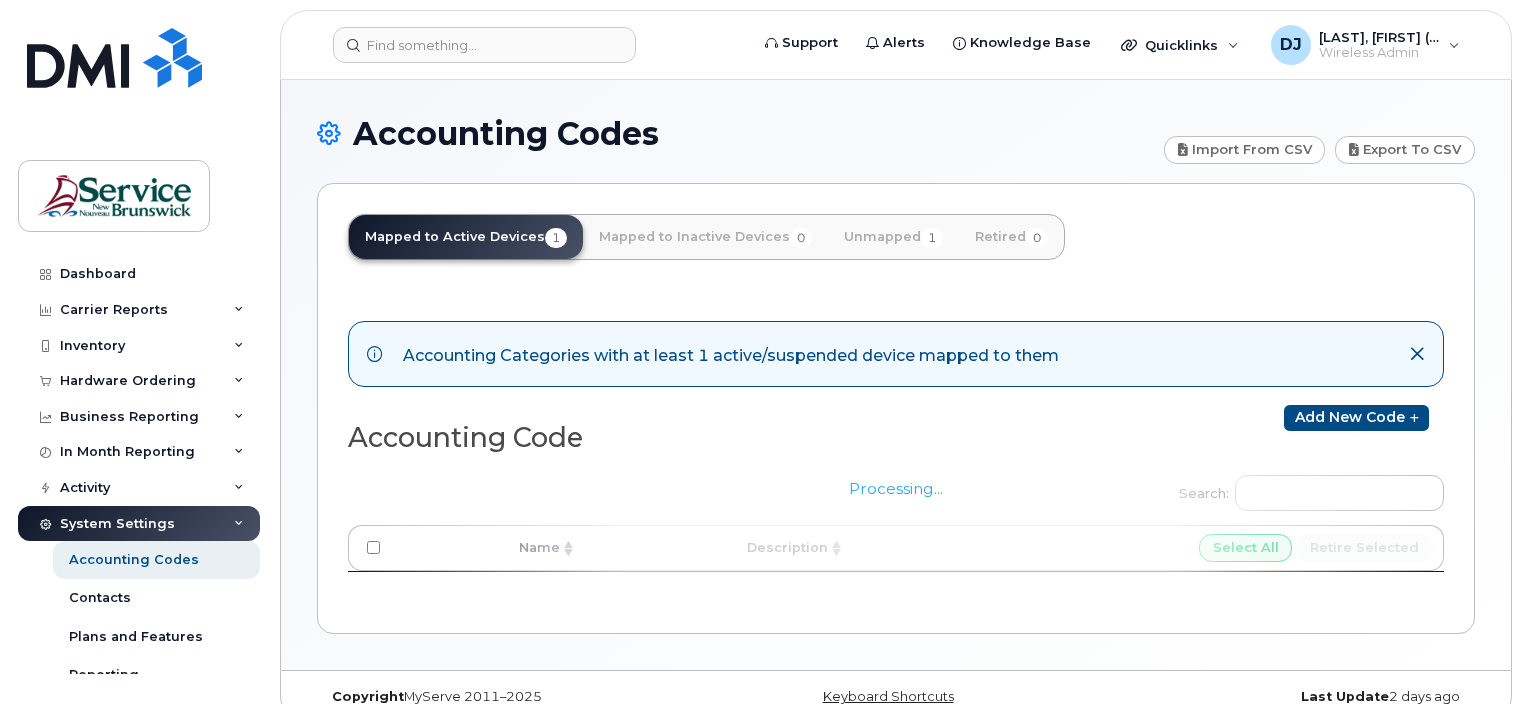 scroll, scrollTop: 0, scrollLeft: 0, axis: both 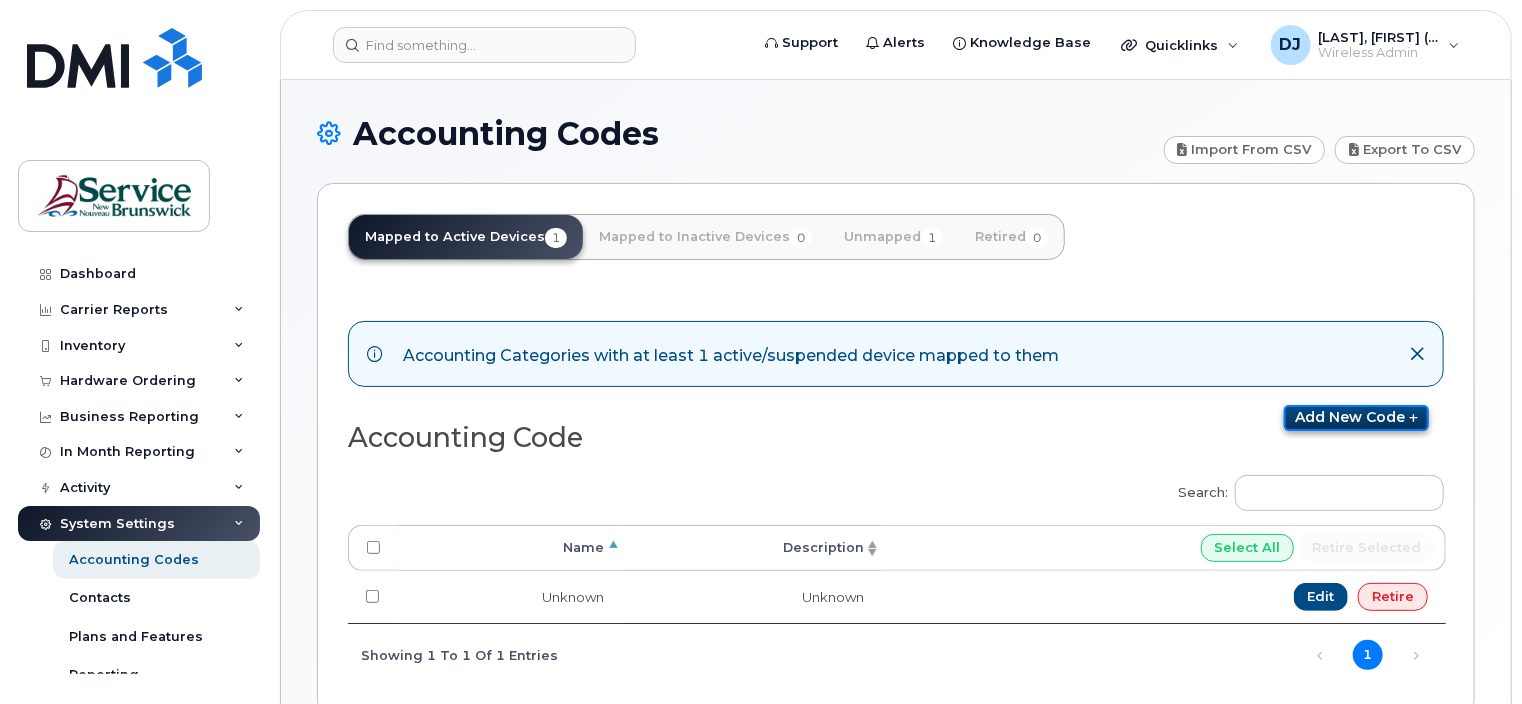 click on "Add new code" at bounding box center (1356, 418) 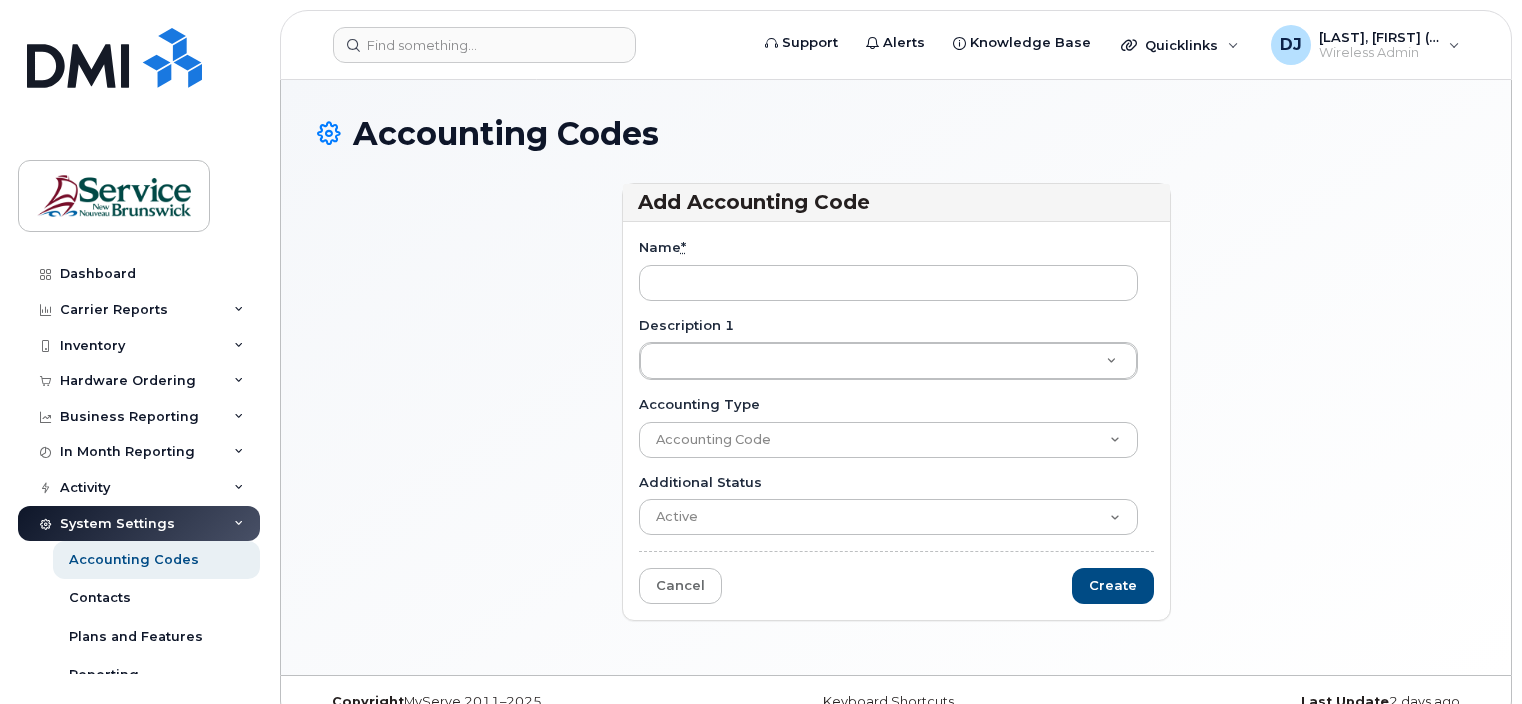 scroll, scrollTop: 0, scrollLeft: 0, axis: both 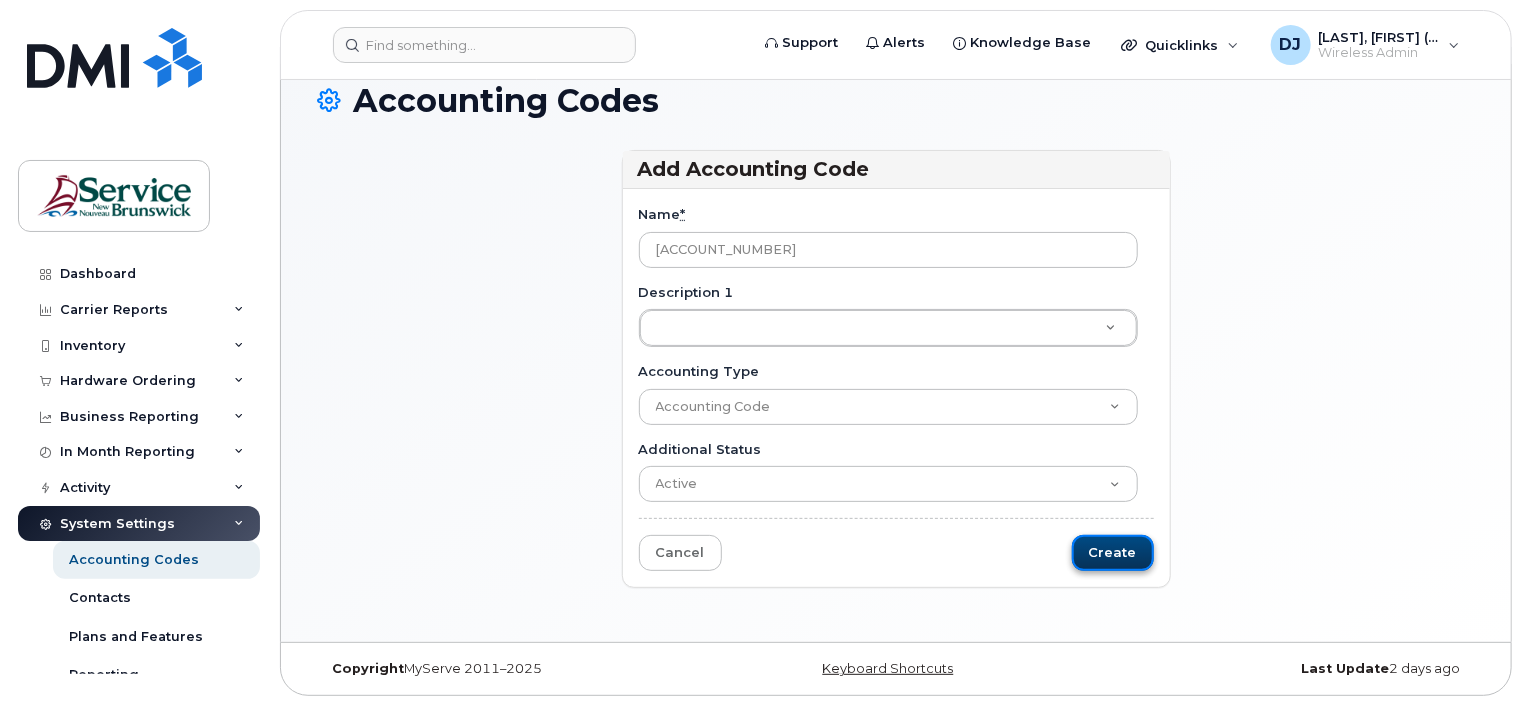 click on "Create" at bounding box center (1113, 553) 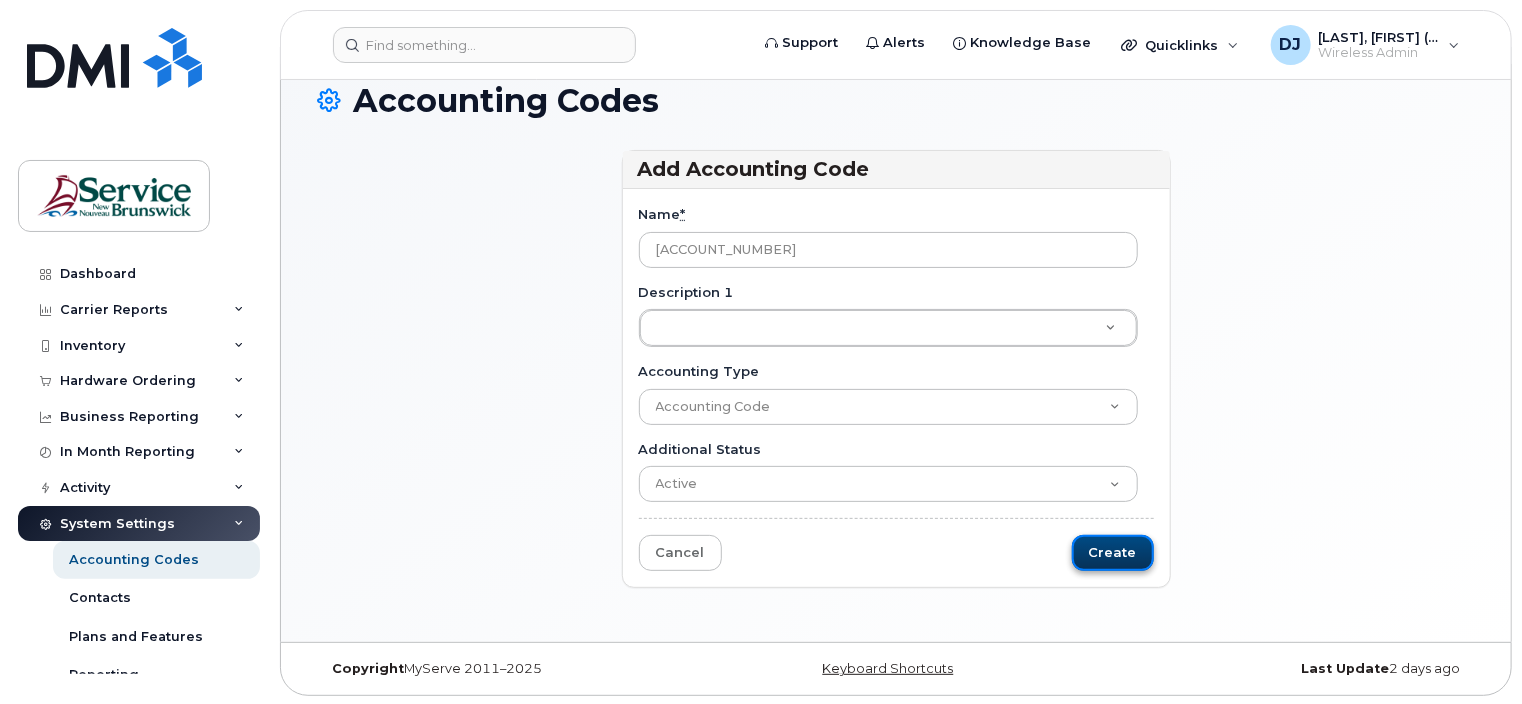 click on "Create" at bounding box center (1113, 553) 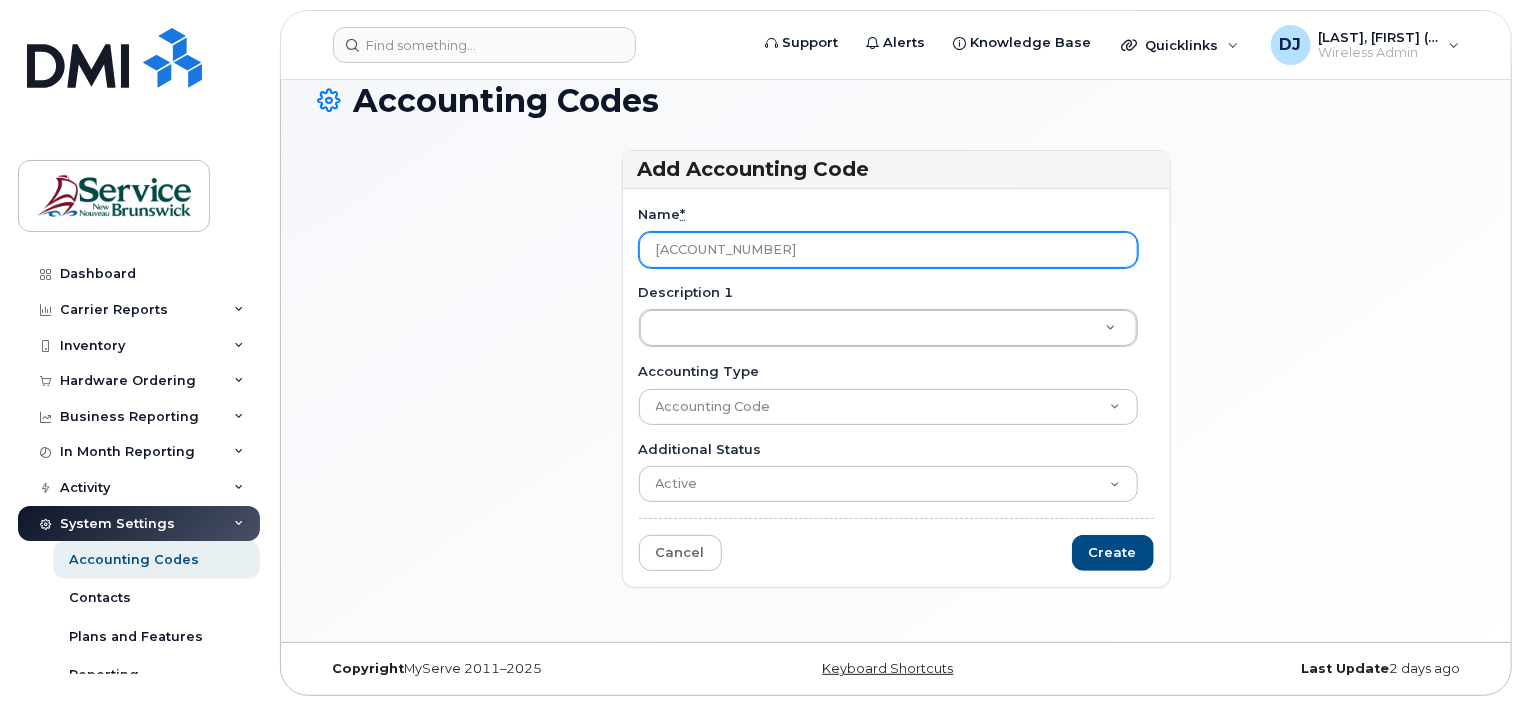 drag, startPoint x: 1022, startPoint y: 248, endPoint x: 834, endPoint y: 245, distance: 188.02394 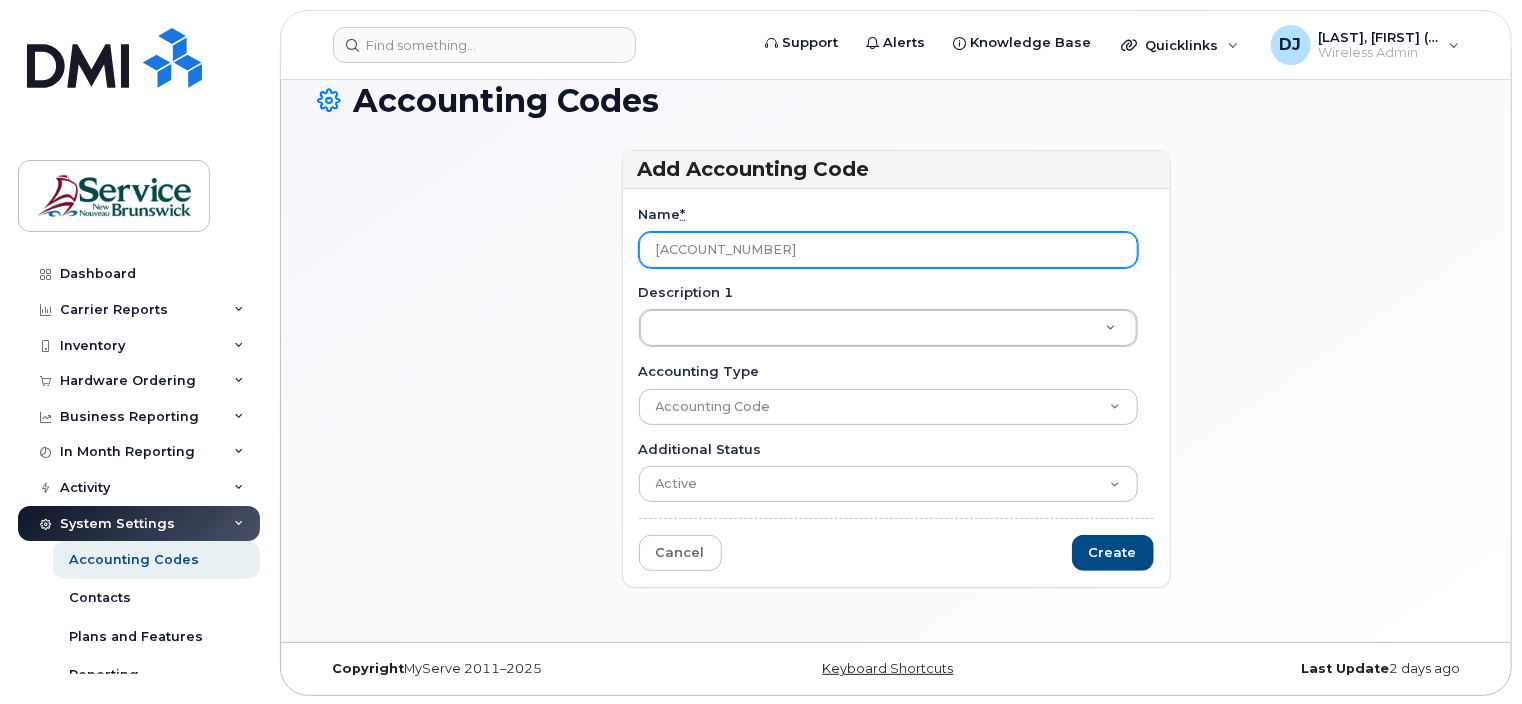 click on "21030341201021420851000000000000000000" at bounding box center (888, 250) 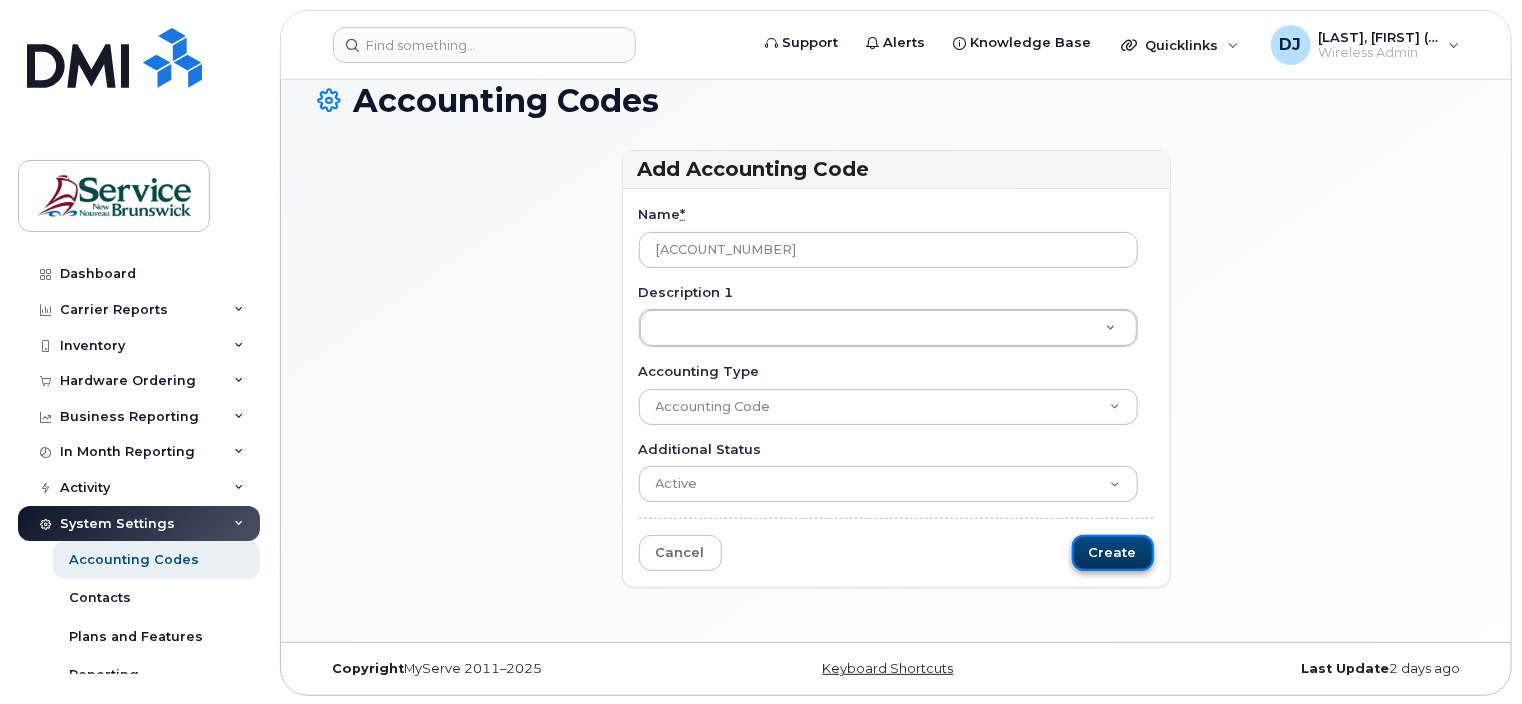 click on "Create" at bounding box center (1113, 553) 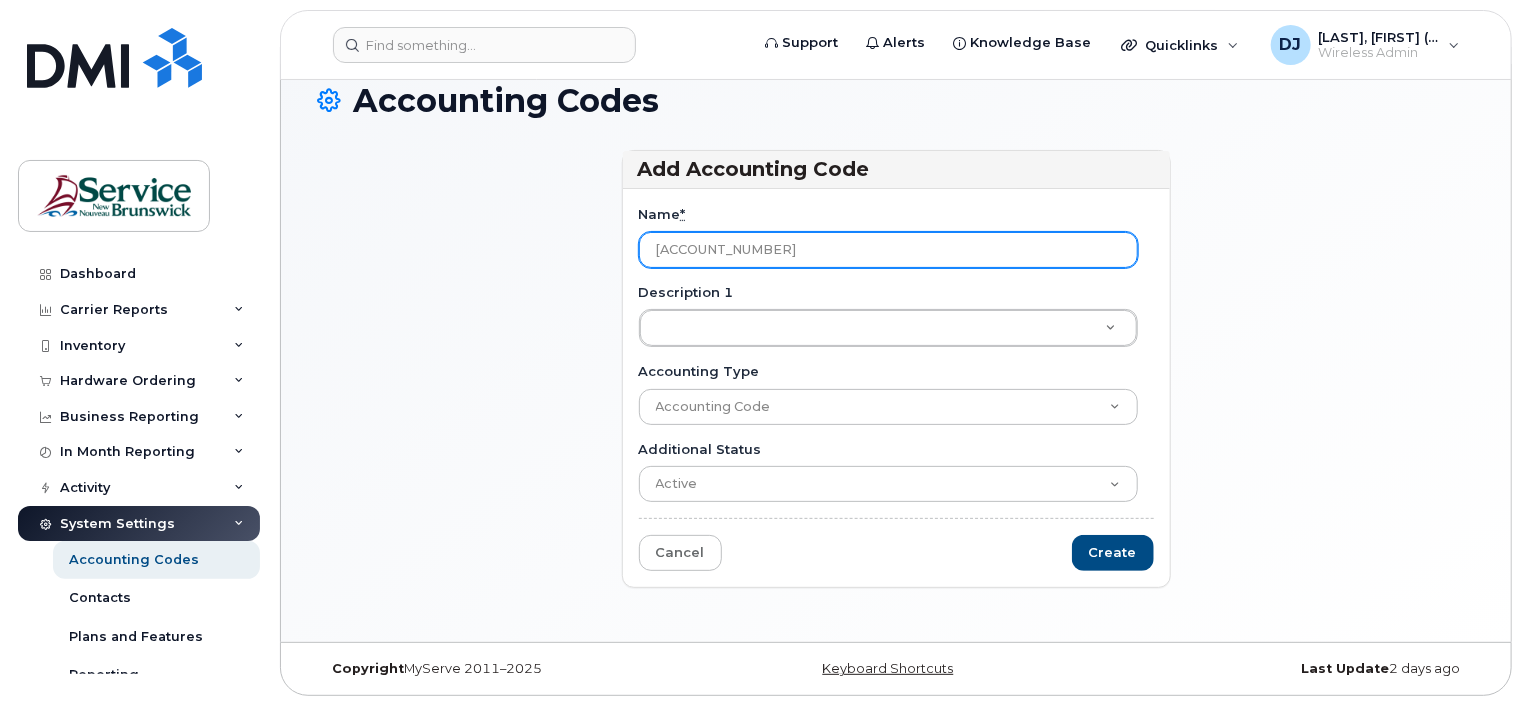 click on "2103034120102142085" at bounding box center (888, 250) 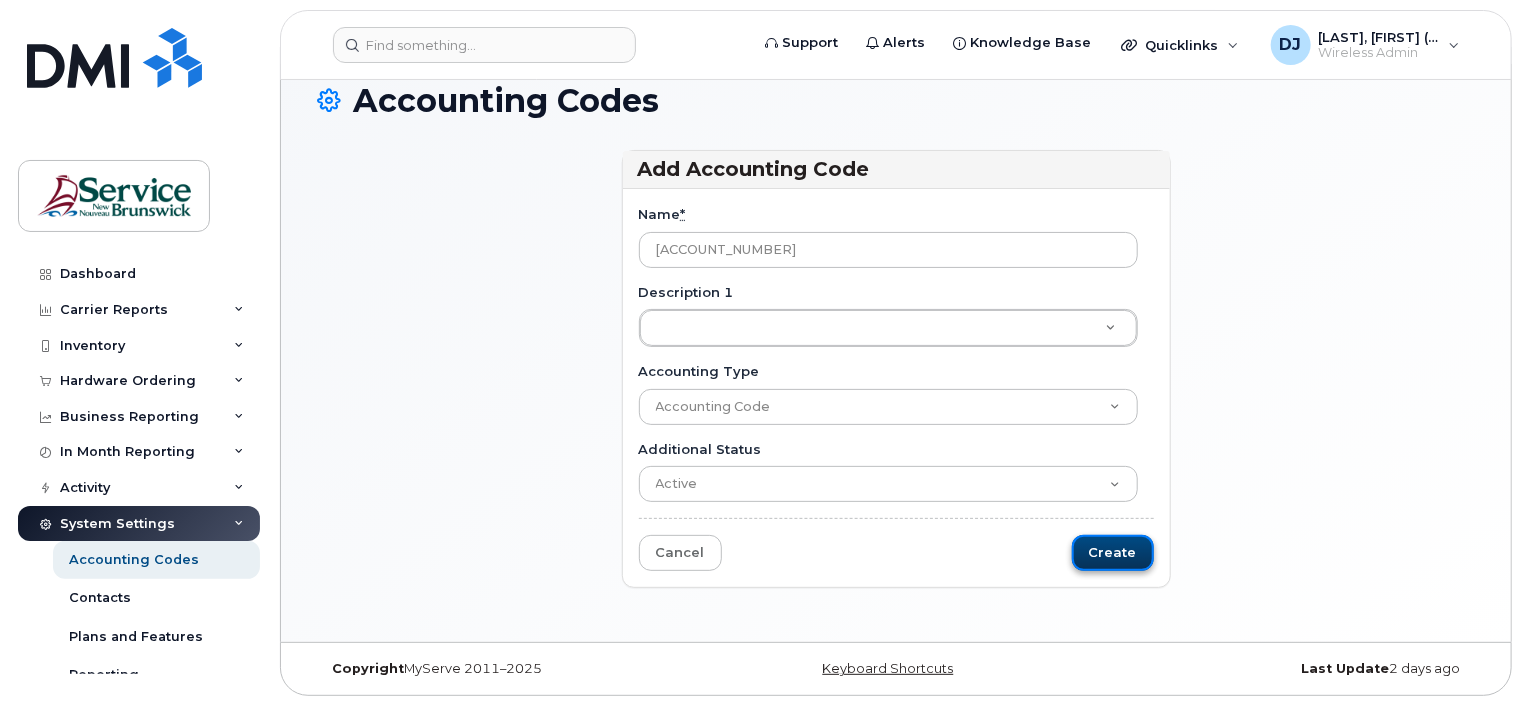 click on "Create" at bounding box center (1113, 553) 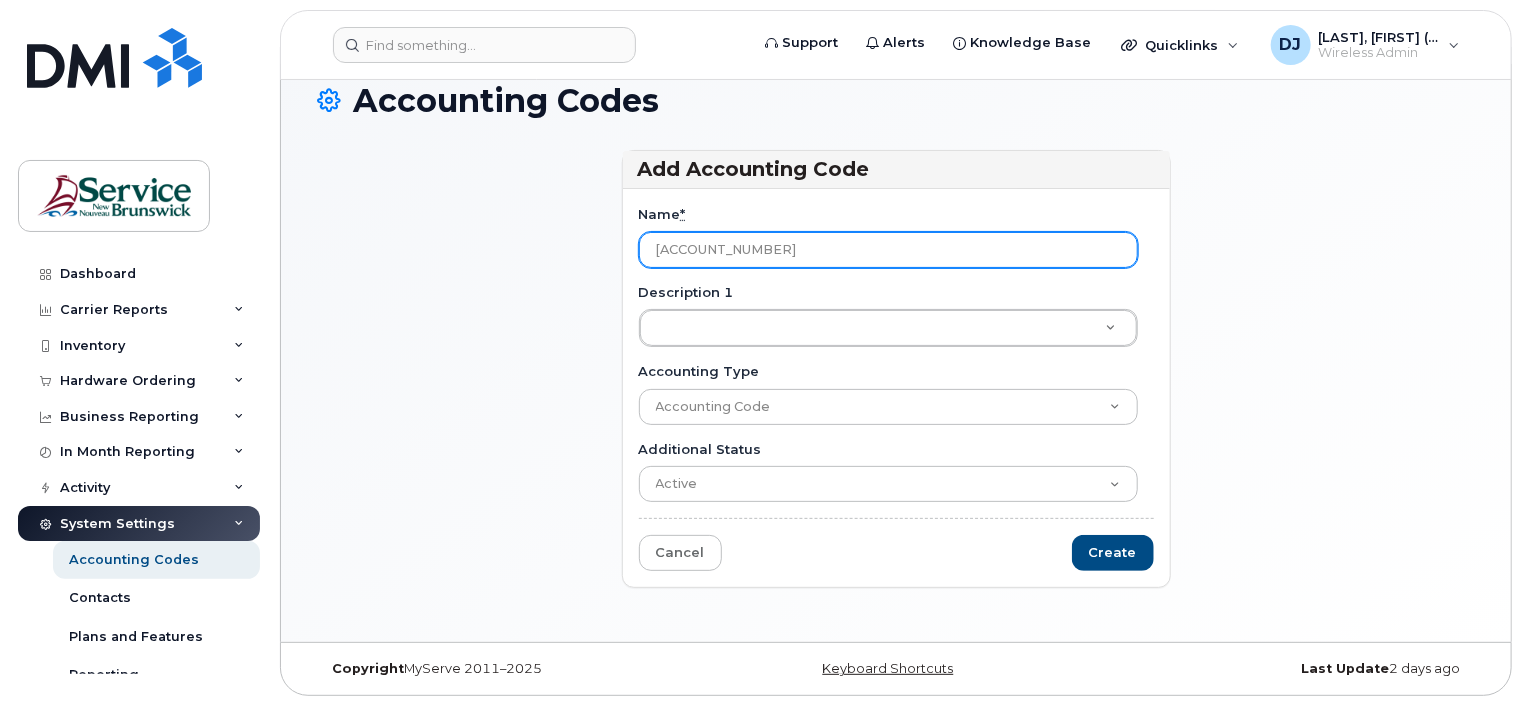 drag, startPoint x: 867, startPoint y: 249, endPoint x: 620, endPoint y: 242, distance: 247.09917 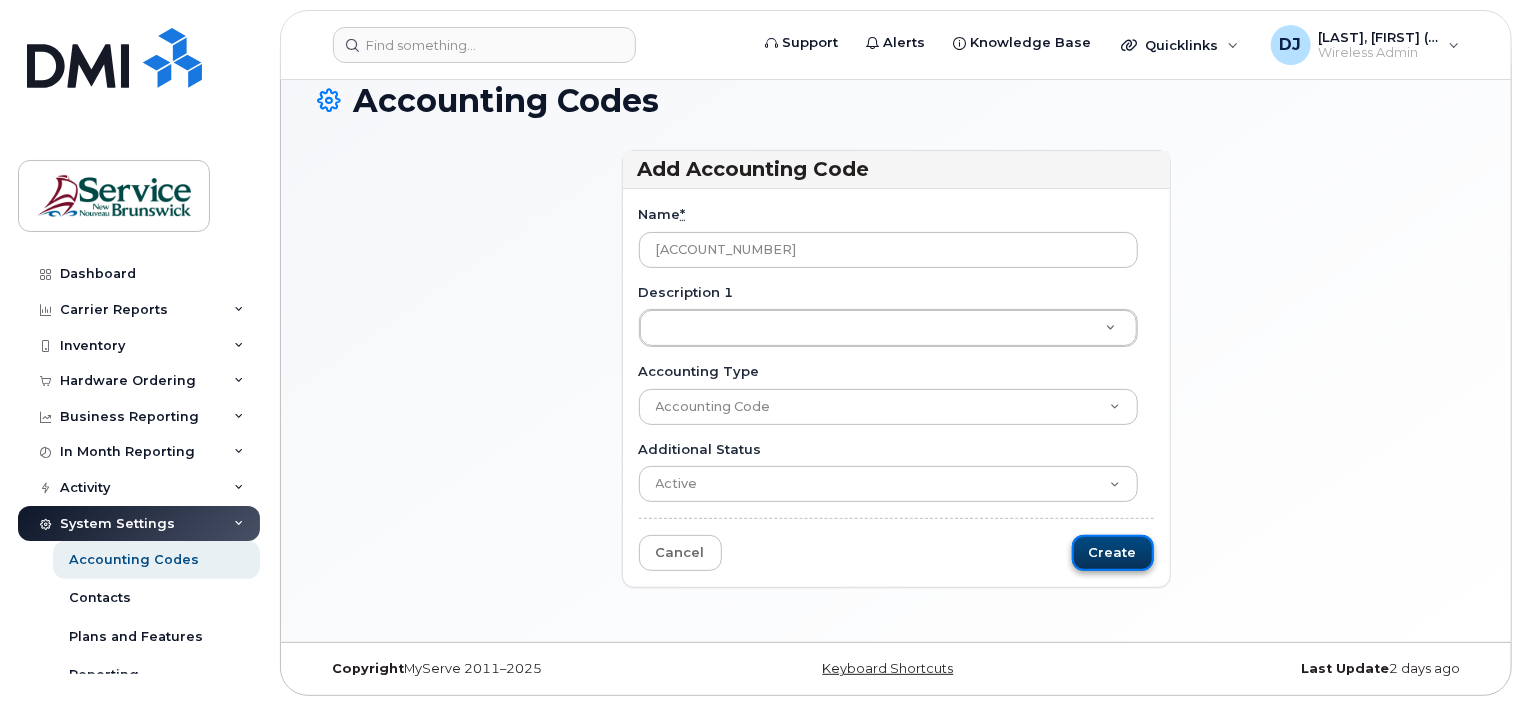 click on "Create" at bounding box center [1113, 553] 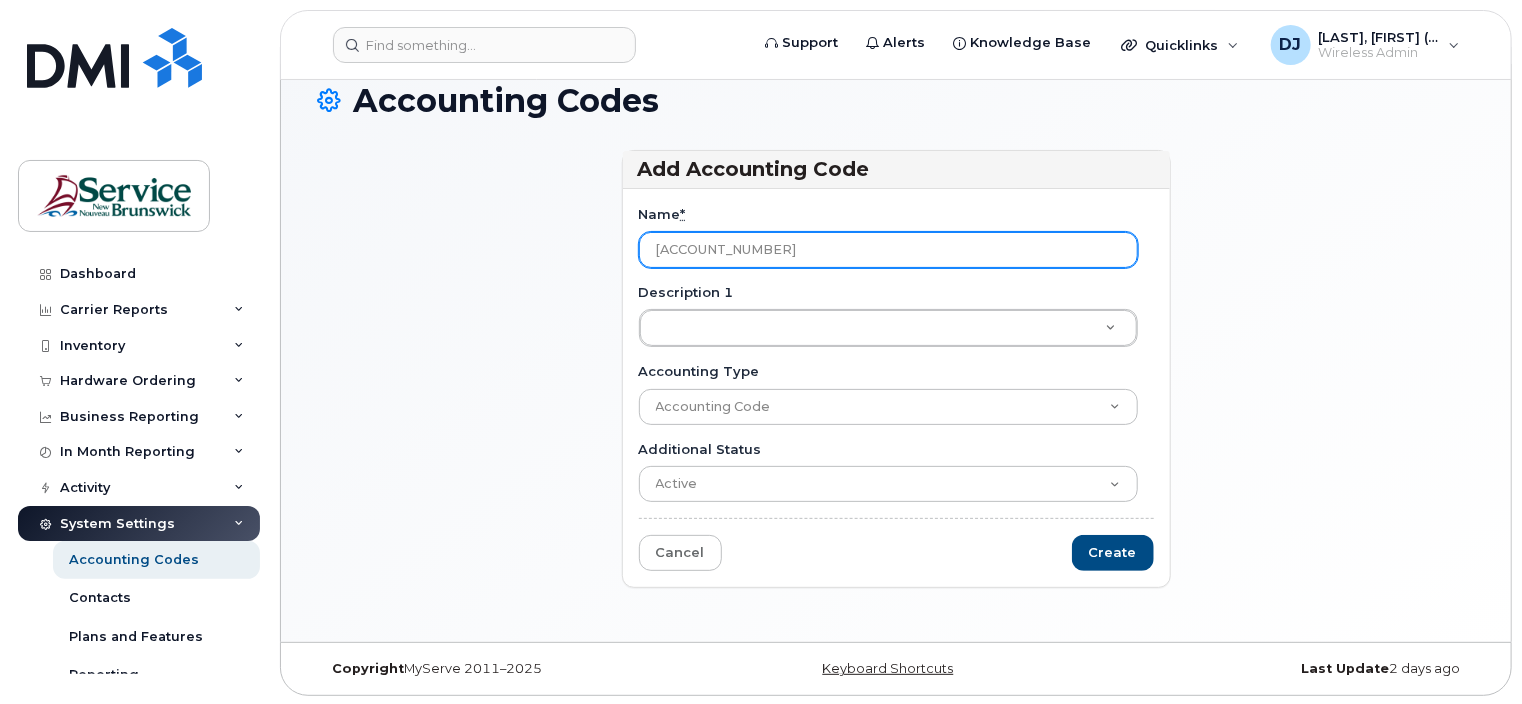 click on "50500150014867XPPP0000XONB43" at bounding box center (888, 250) 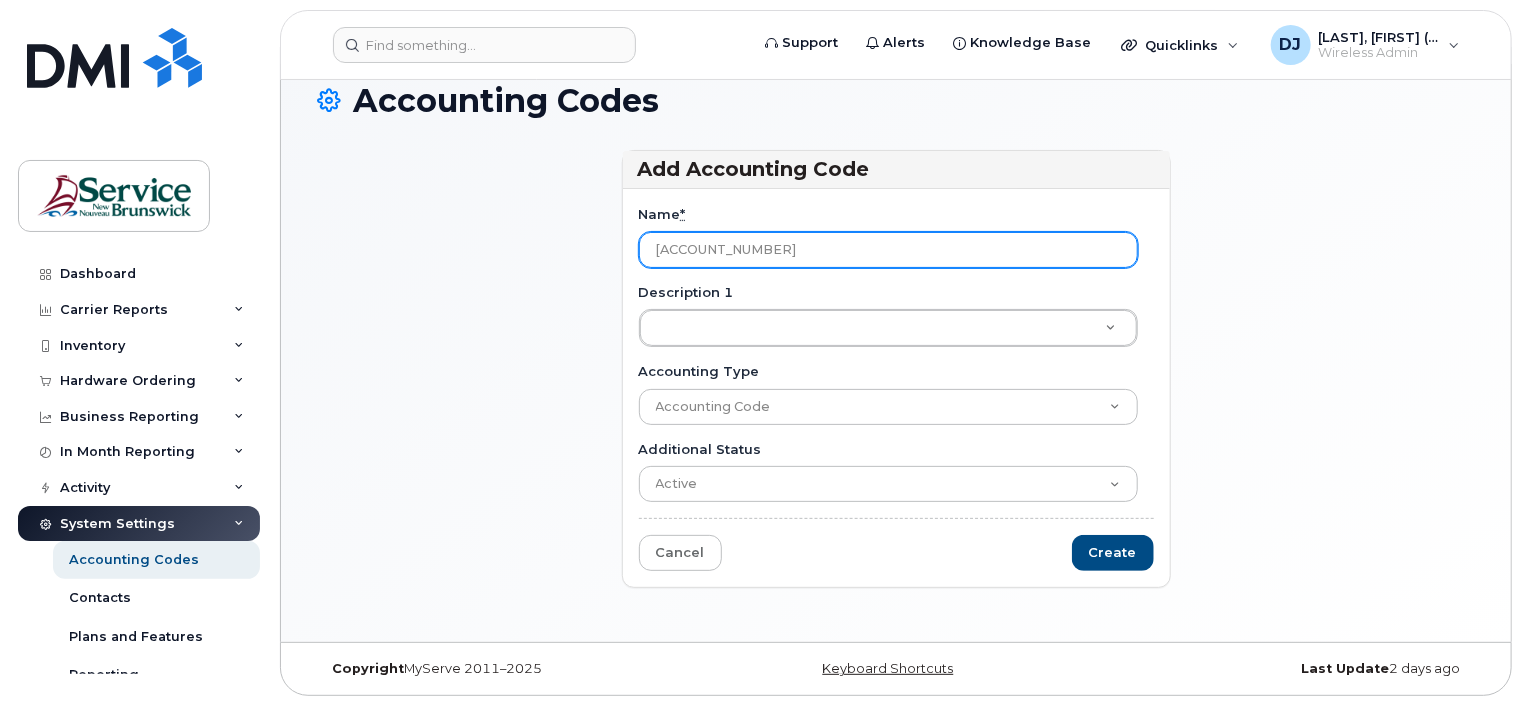 click on "50500150014867XPPP0000XONB43" at bounding box center (888, 250) 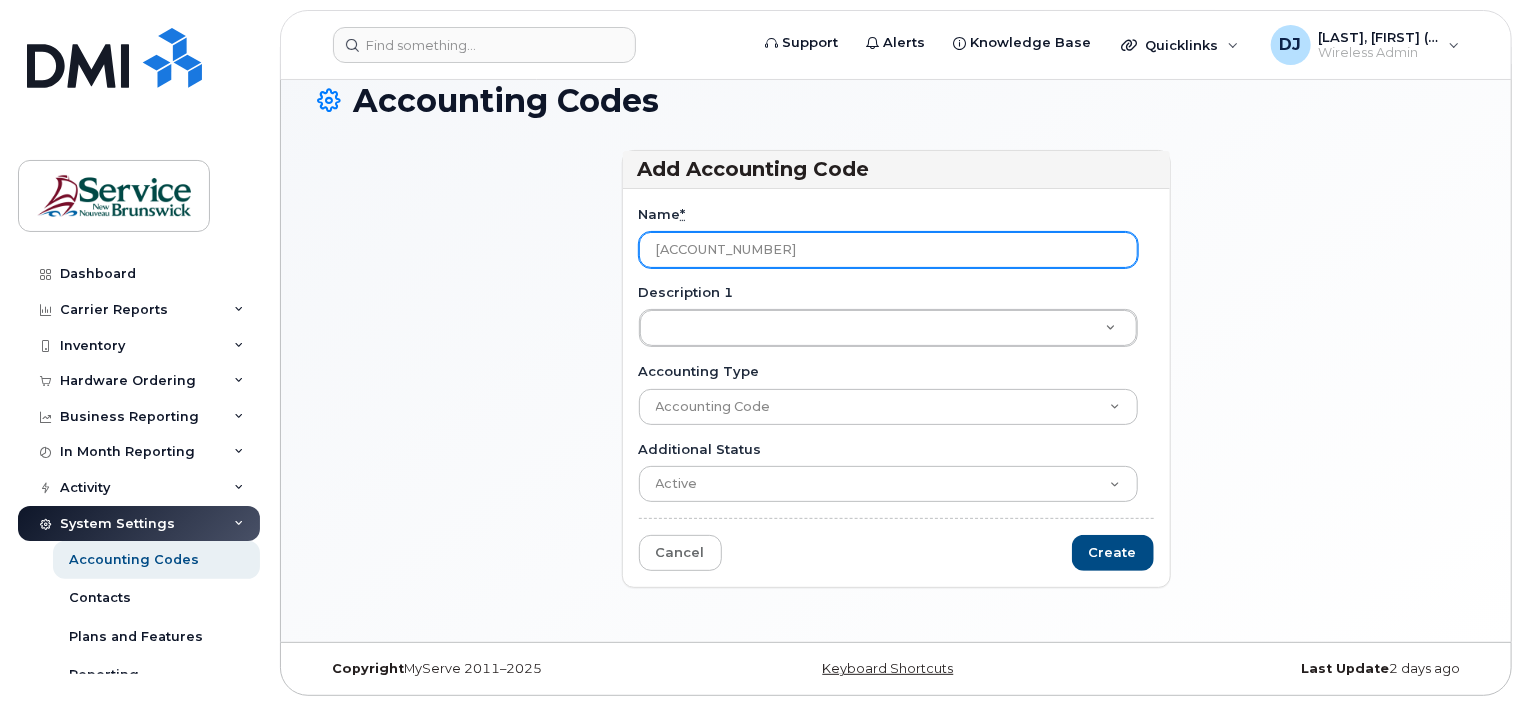 click on "50500150014867XPPP0000XONB43" at bounding box center (888, 250) 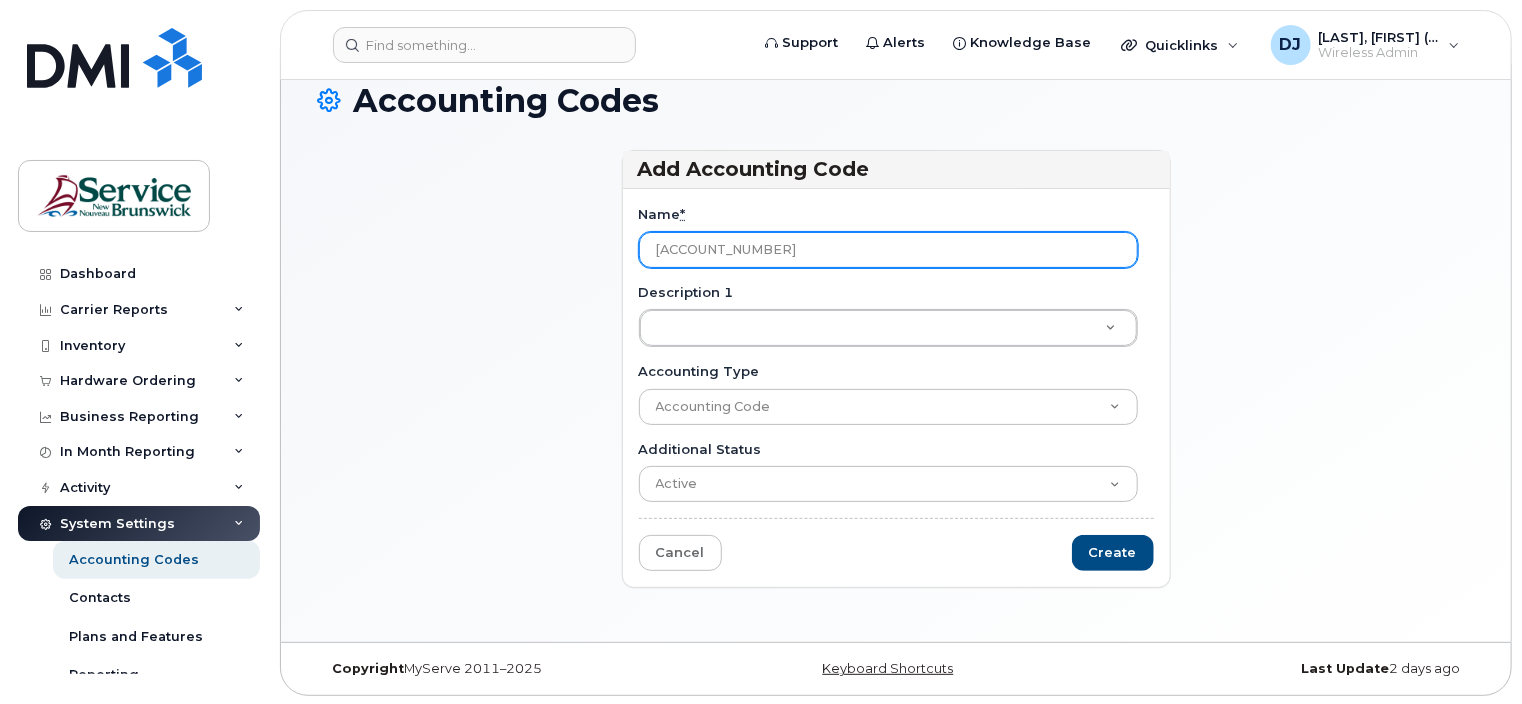 click on "50500150014867XPPP0000XONB43" at bounding box center [888, 250] 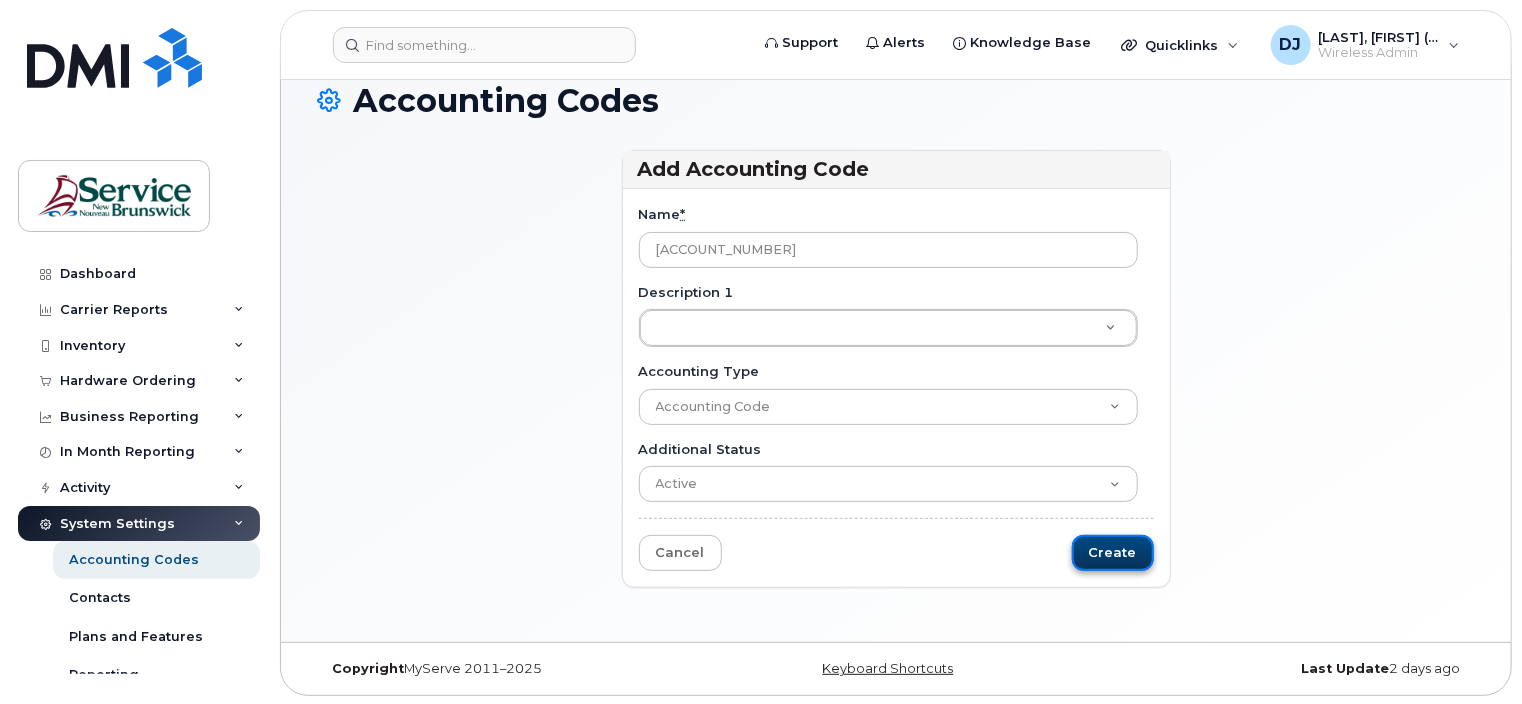 click on "Create" at bounding box center [1113, 553] 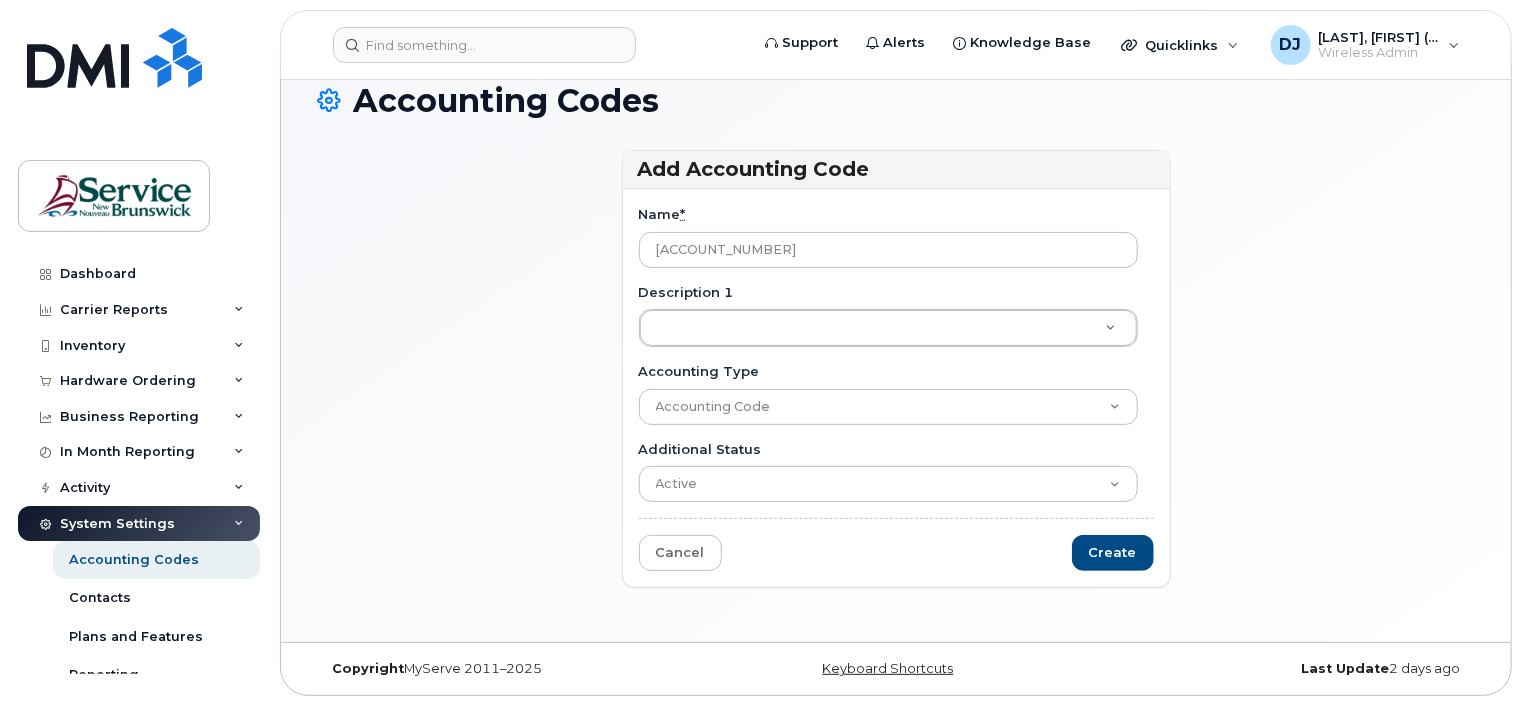 click on "Add Accounting Code
Name * 50500150014867XPPP00
Description 1           Description 1
Accounting Type
Accounting Code
Additional Status Active
Suspended
Cancelled
Closed
Cancel
Create" at bounding box center (896, 378) 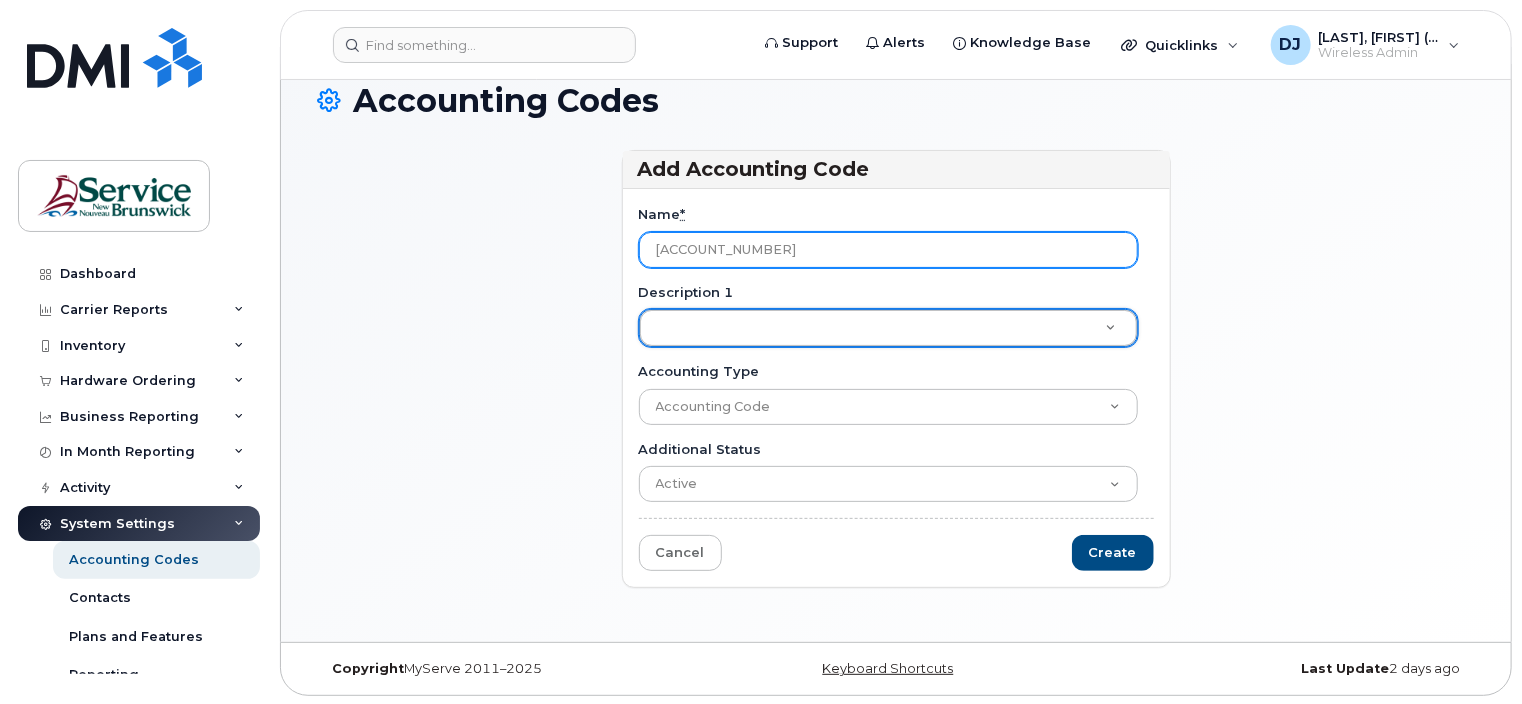 click on "50500150014867XPPP00" at bounding box center [888, 250] 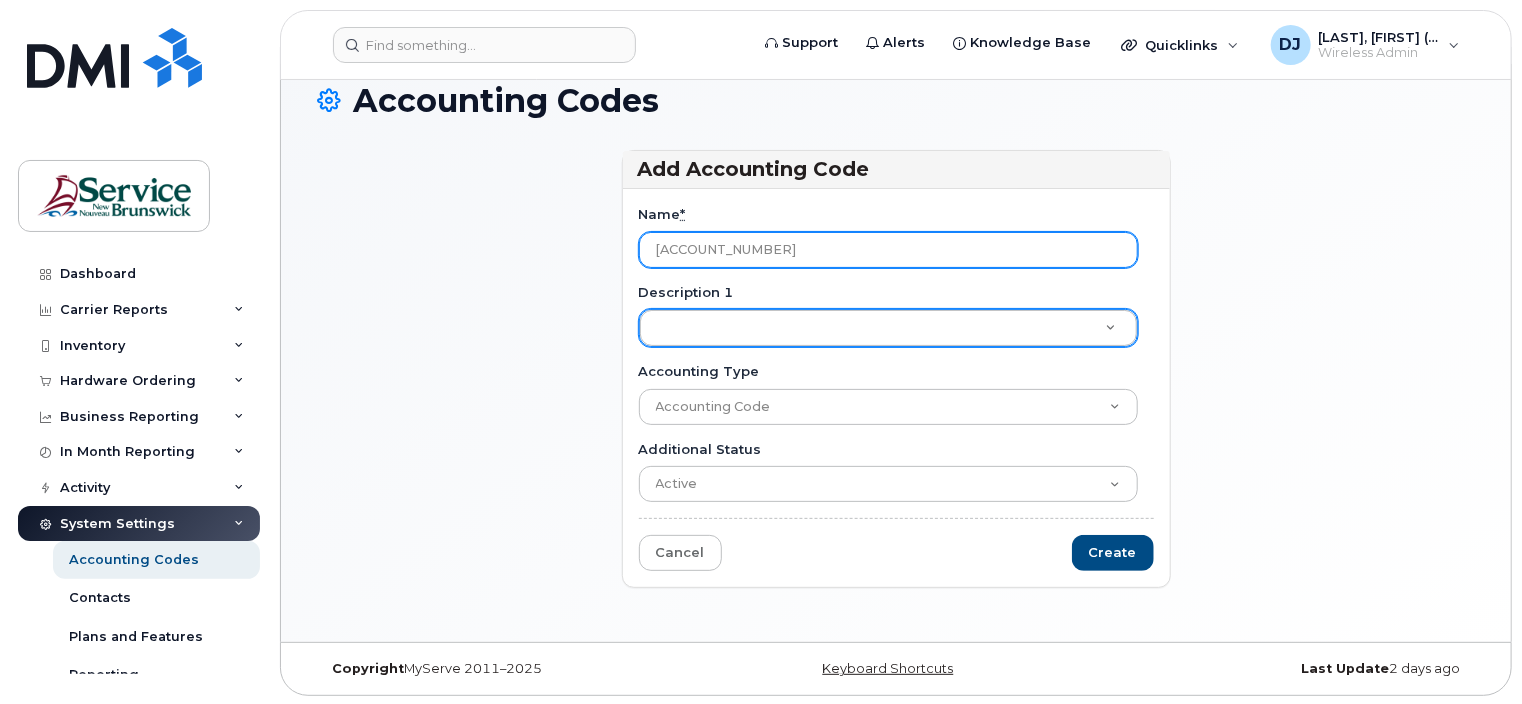 type on "50500150014867XPPP0000XONB43" 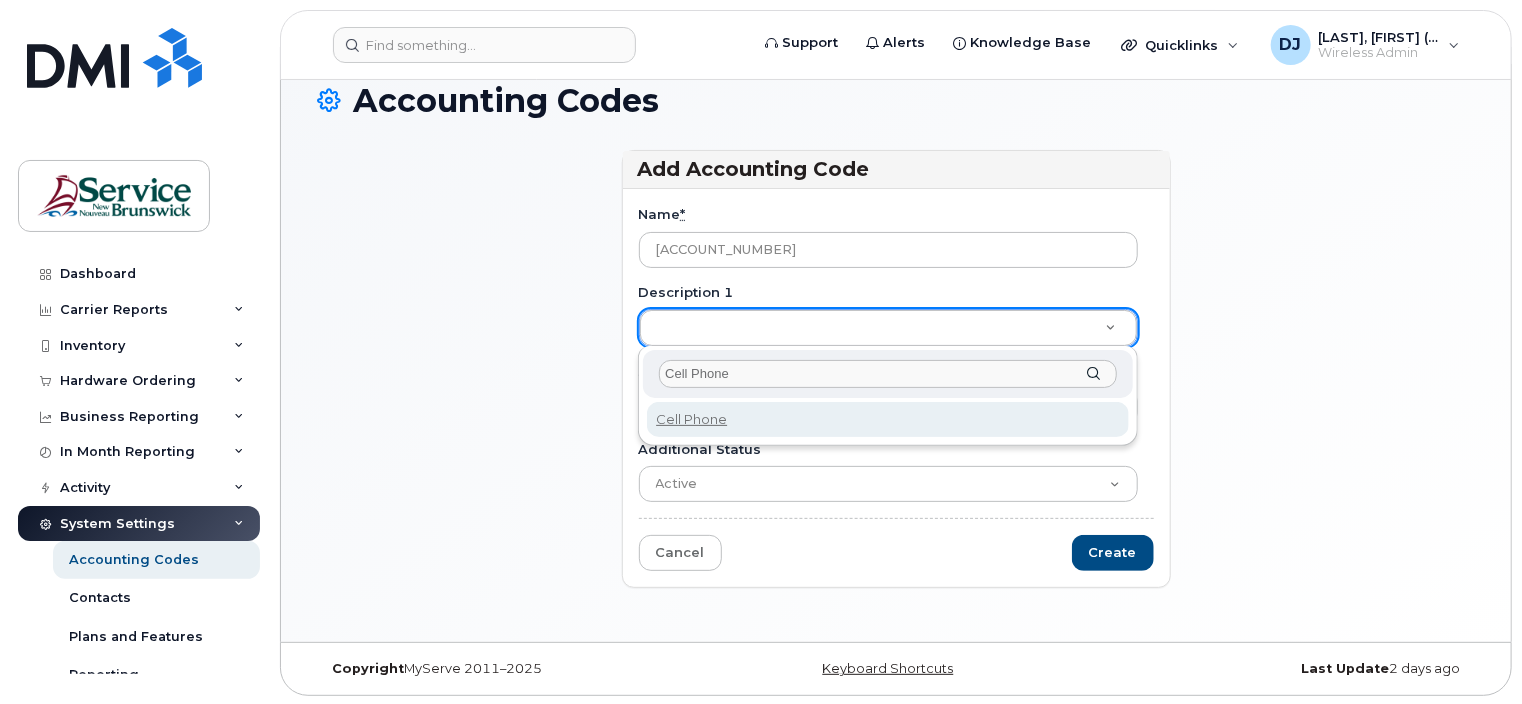 type on "Cell Phone" 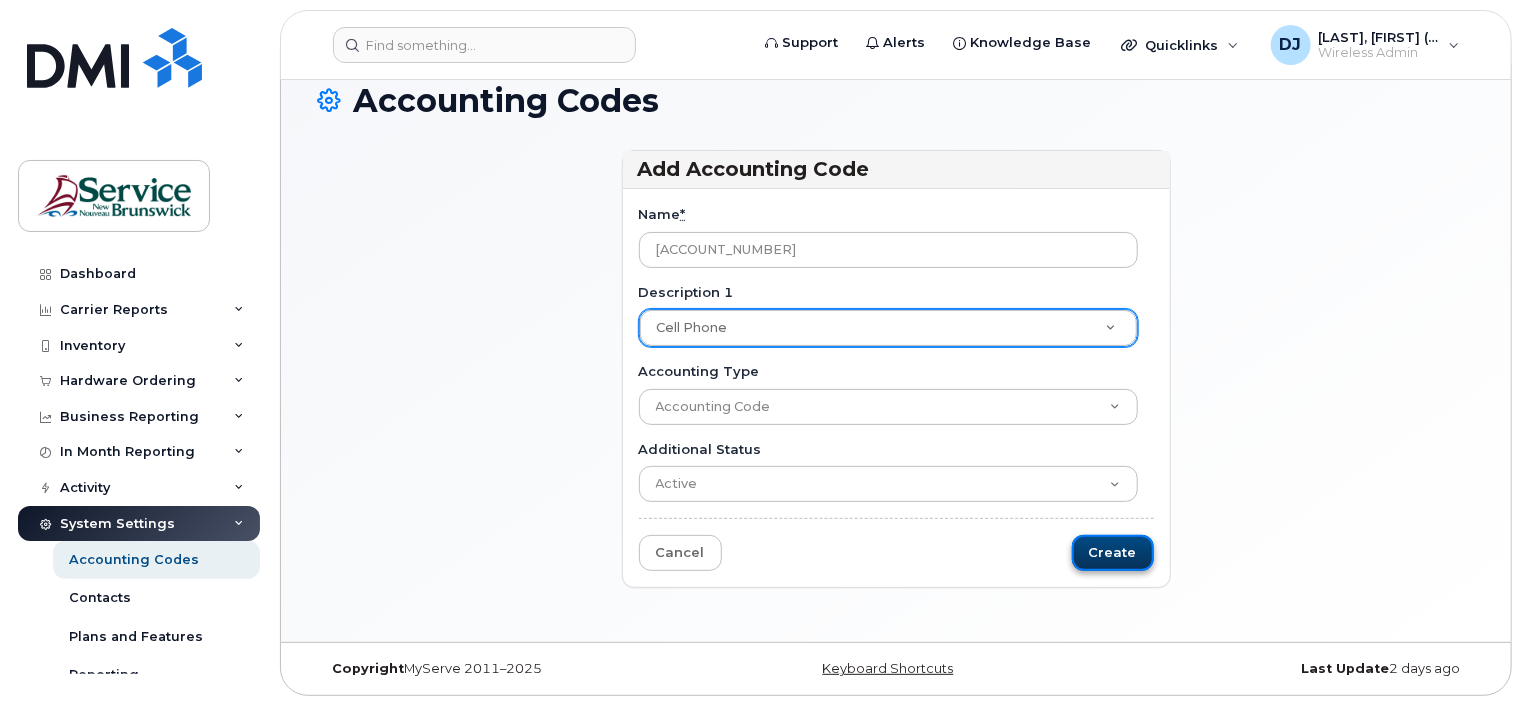 click on "Create" at bounding box center [1113, 553] 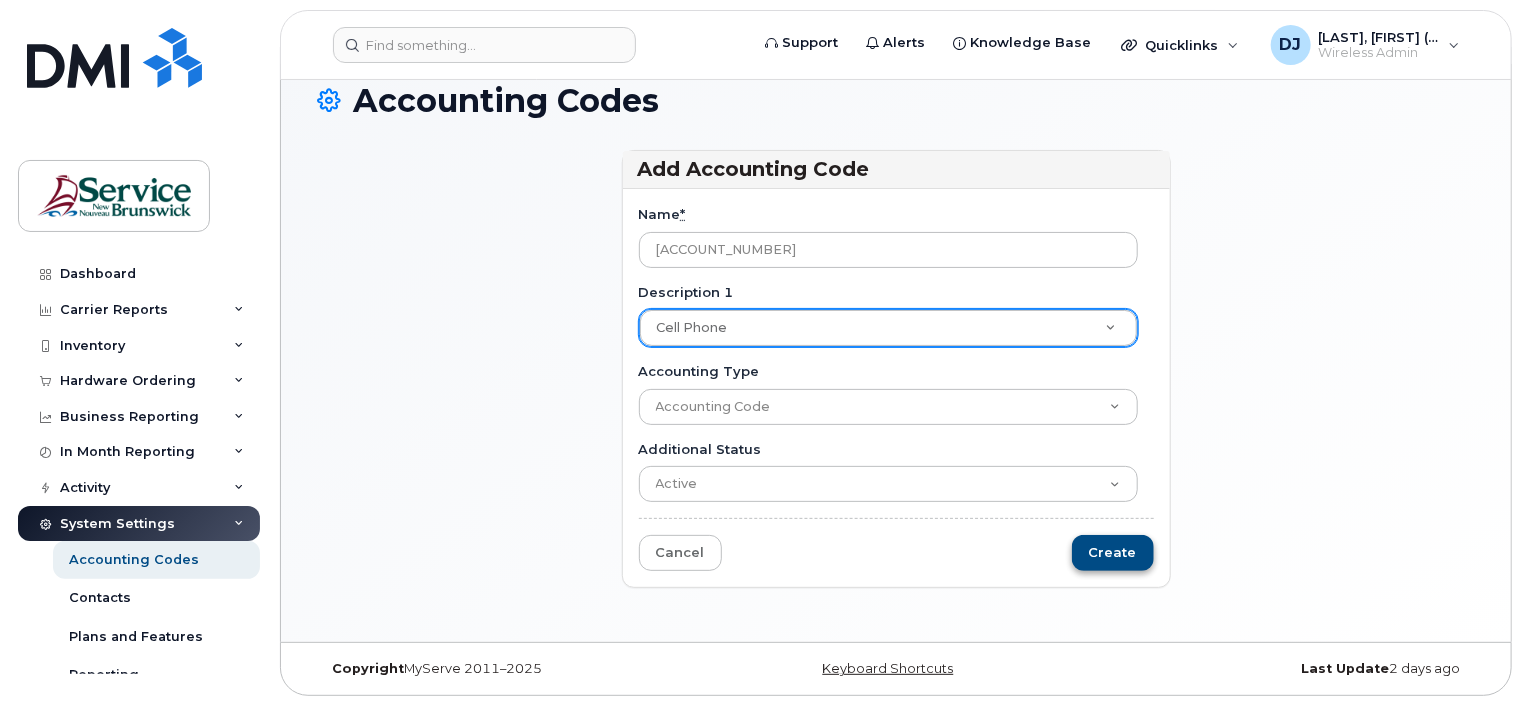 type on "Saving..." 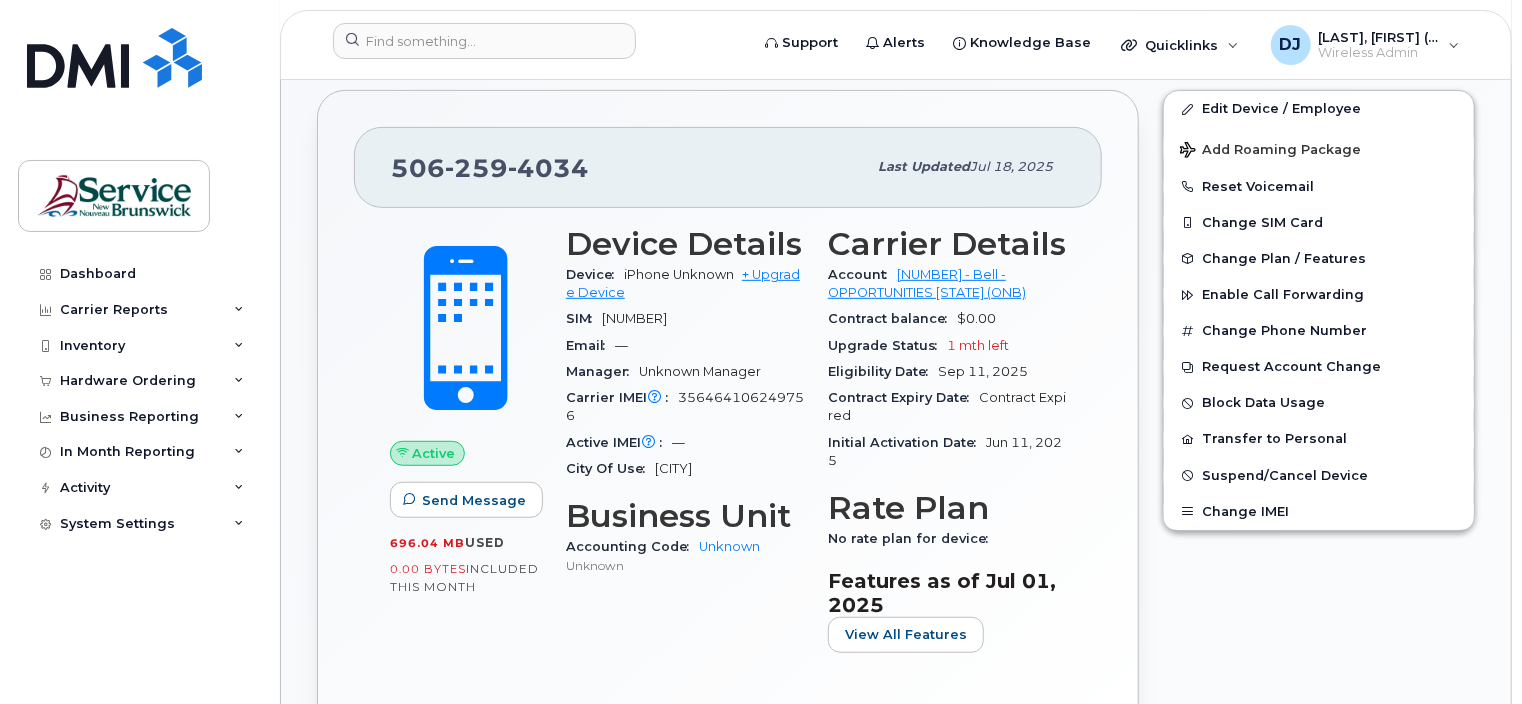 scroll, scrollTop: 500, scrollLeft: 0, axis: vertical 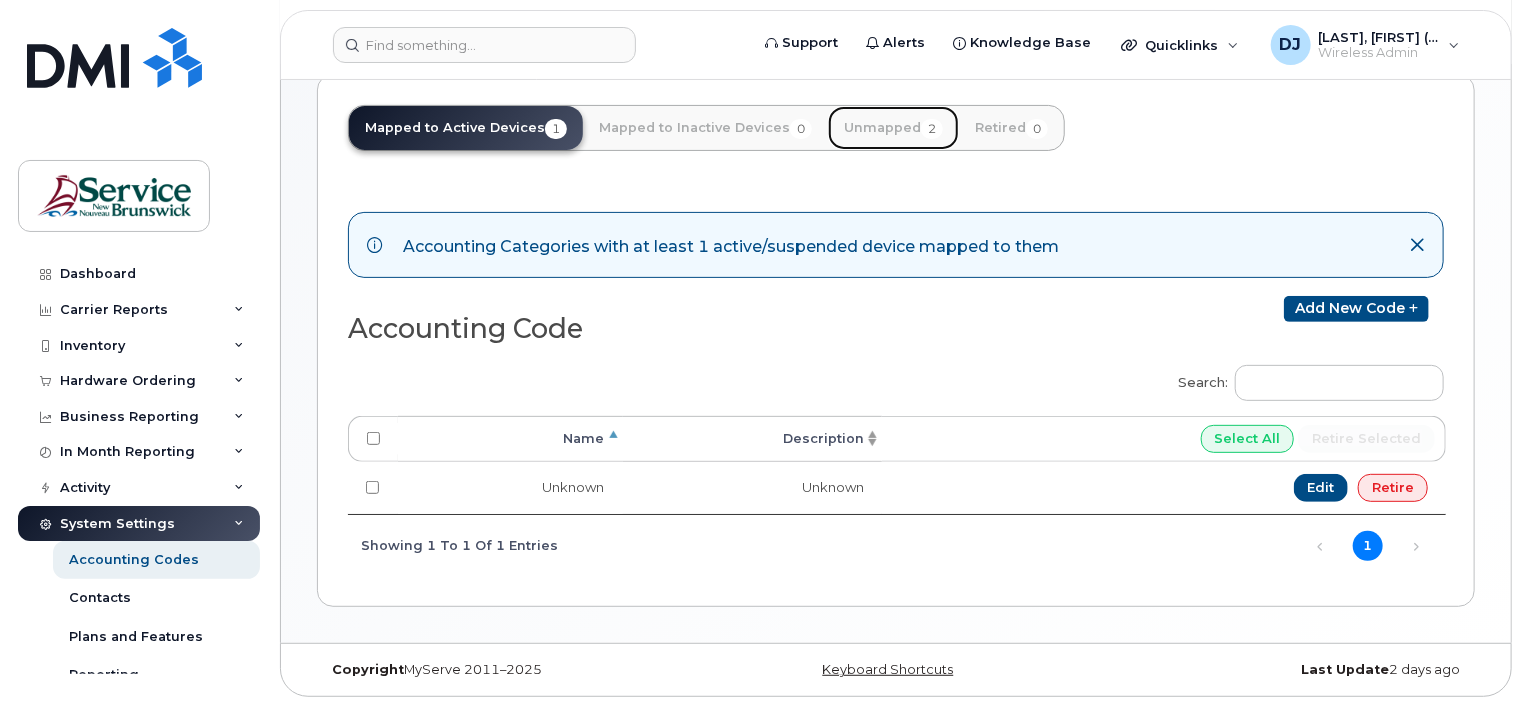 click on "Unmapped
2" at bounding box center (893, 128) 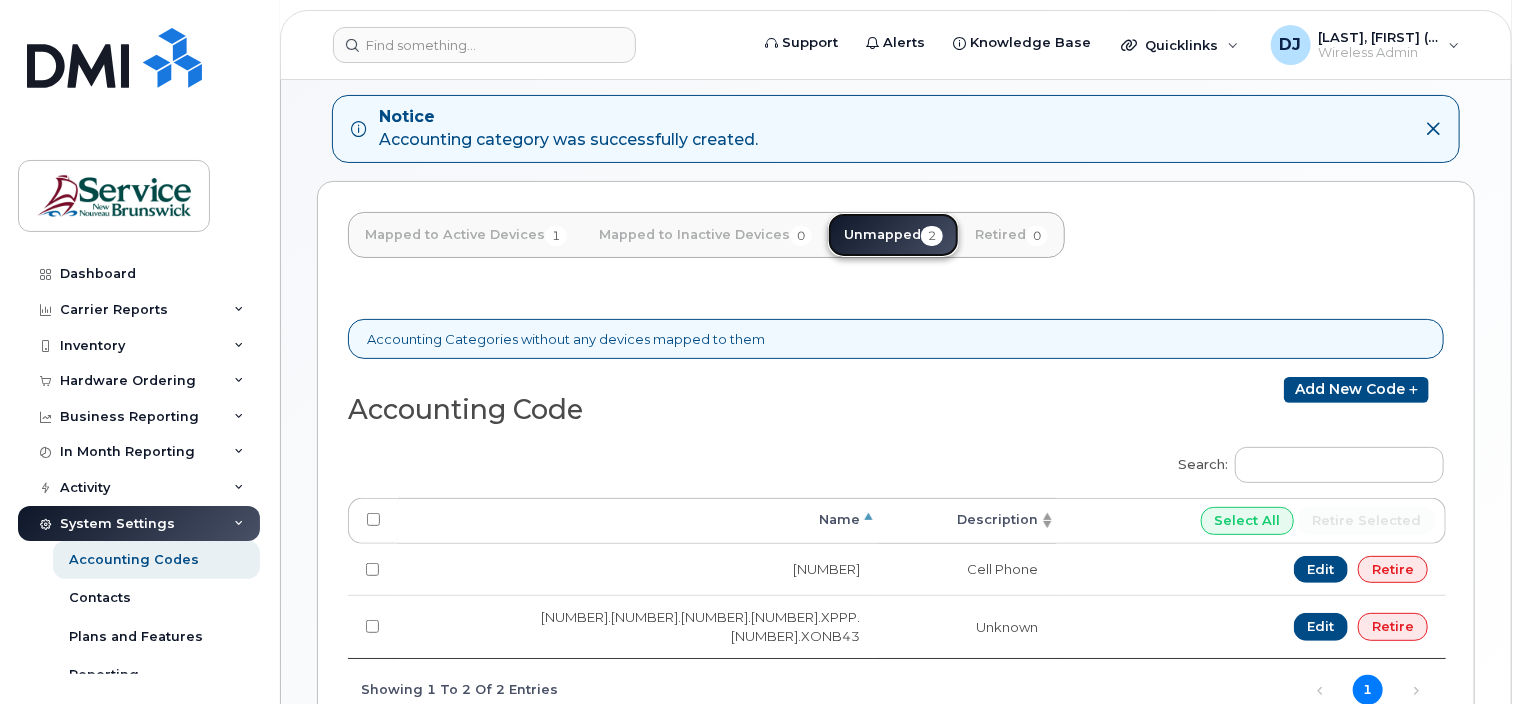 scroll, scrollTop: 195, scrollLeft: 0, axis: vertical 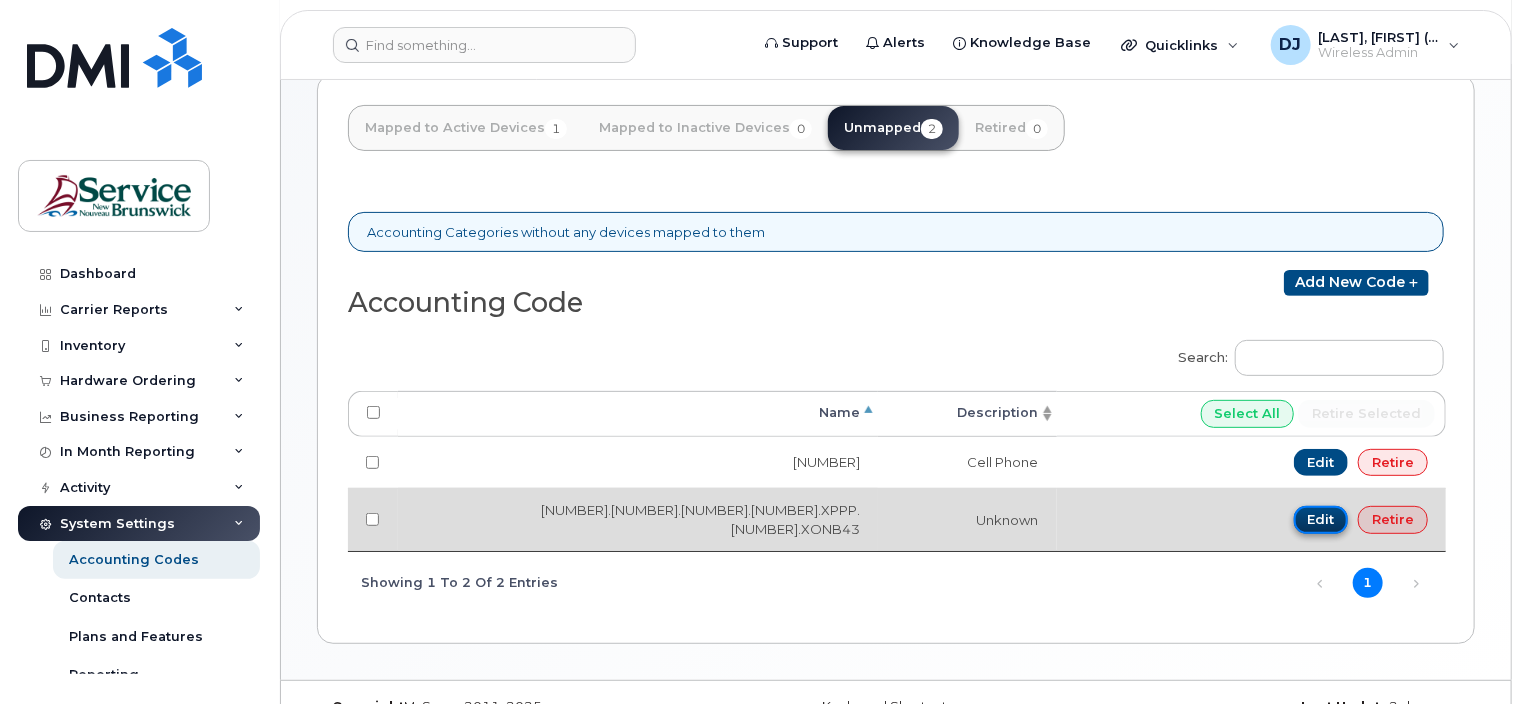 click on "Edit" at bounding box center [1321, 520] 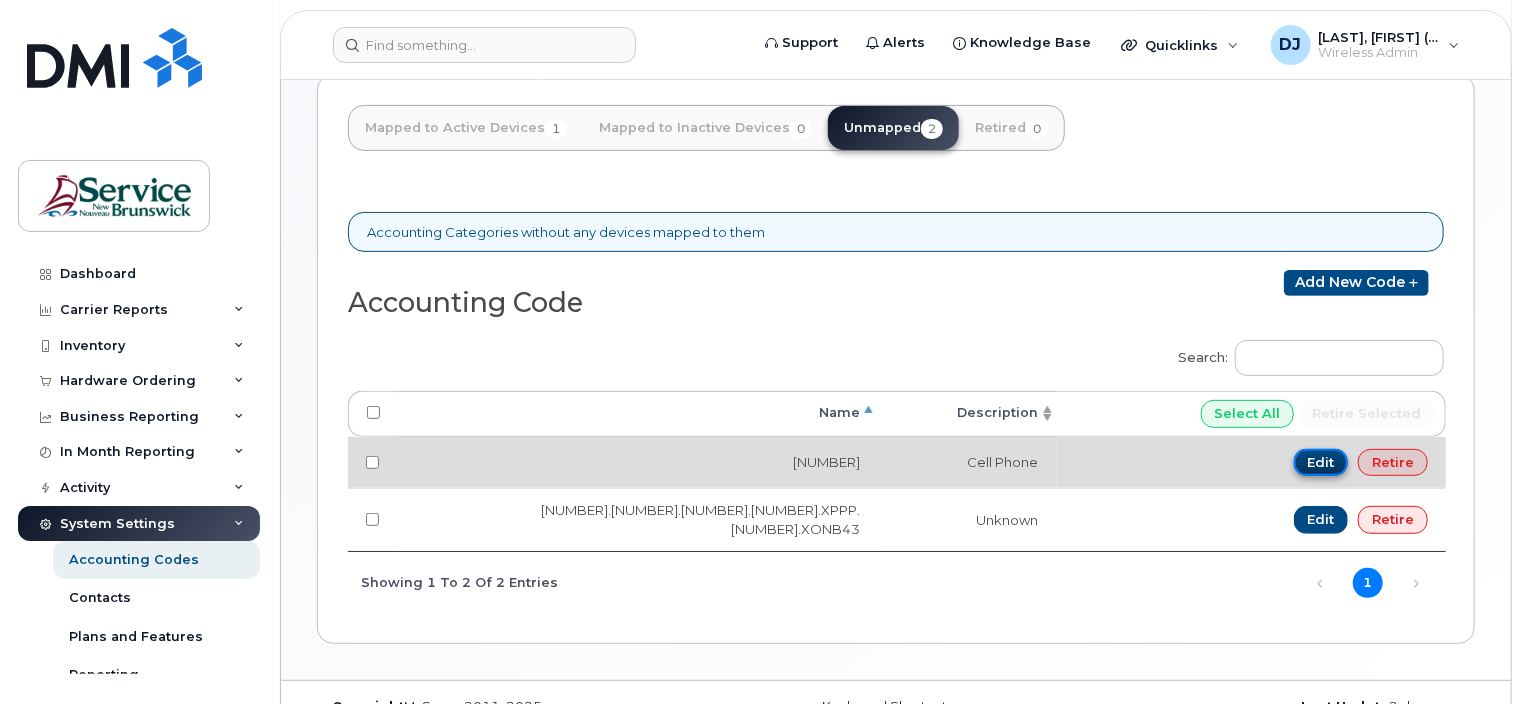 click on "Edit" at bounding box center [1321, 463] 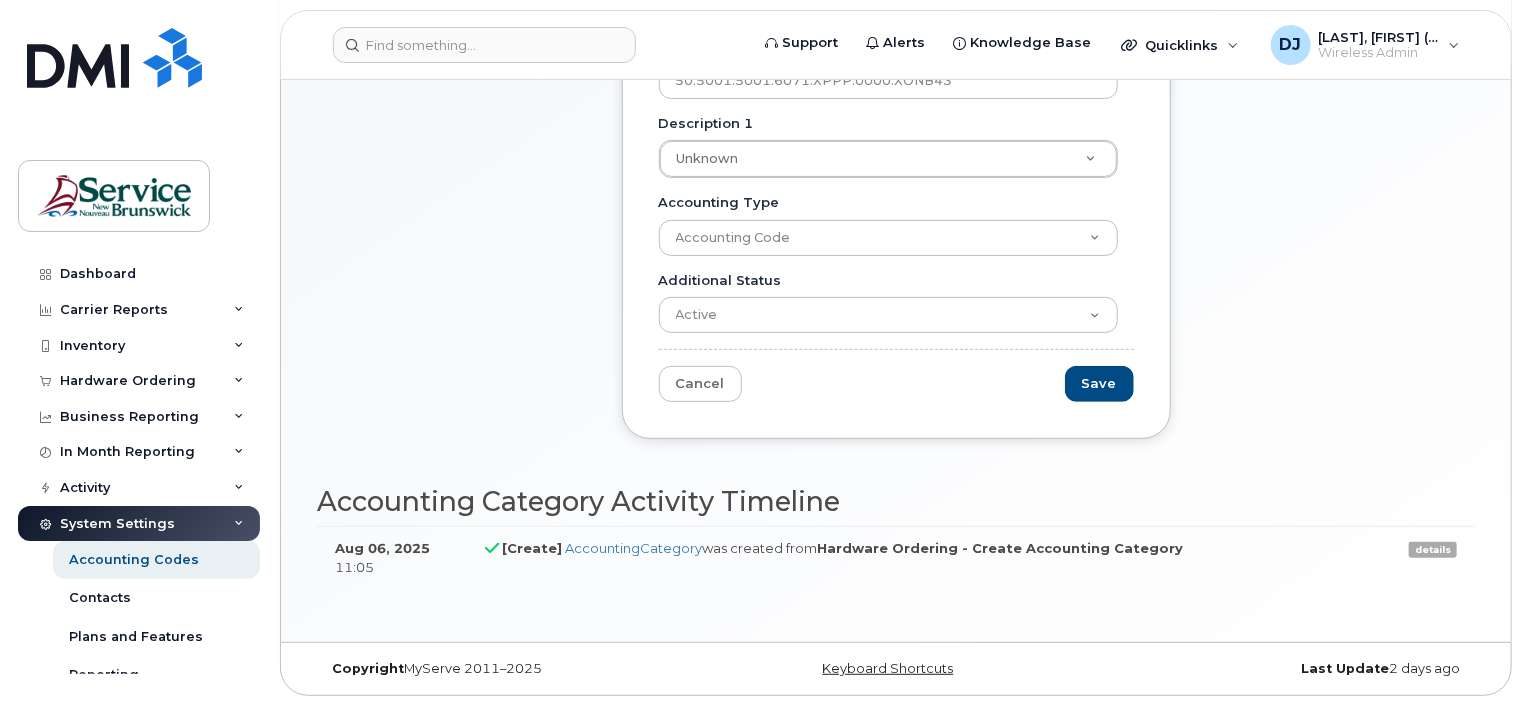scroll, scrollTop: 0, scrollLeft: 0, axis: both 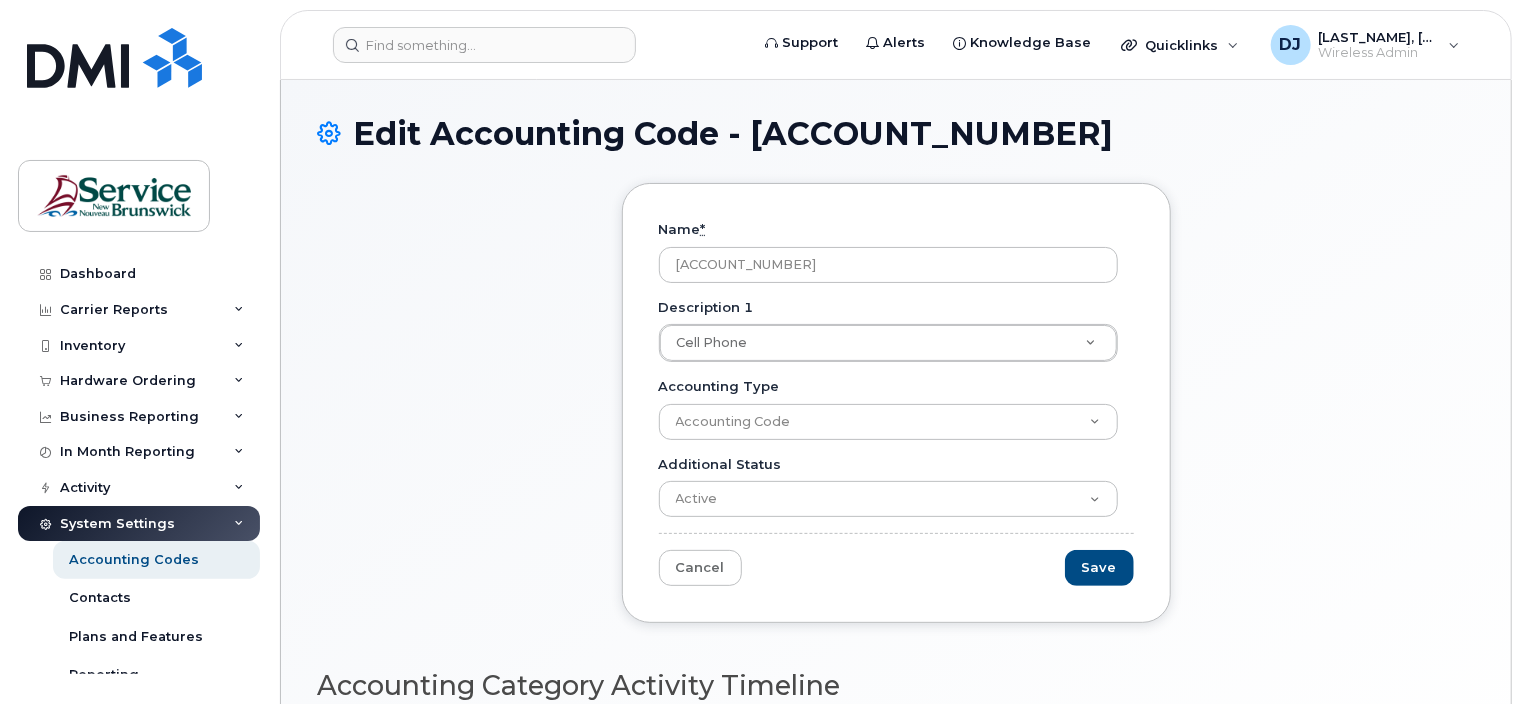 drag, startPoint x: 952, startPoint y: 266, endPoint x: 595, endPoint y: 263, distance: 357.0126 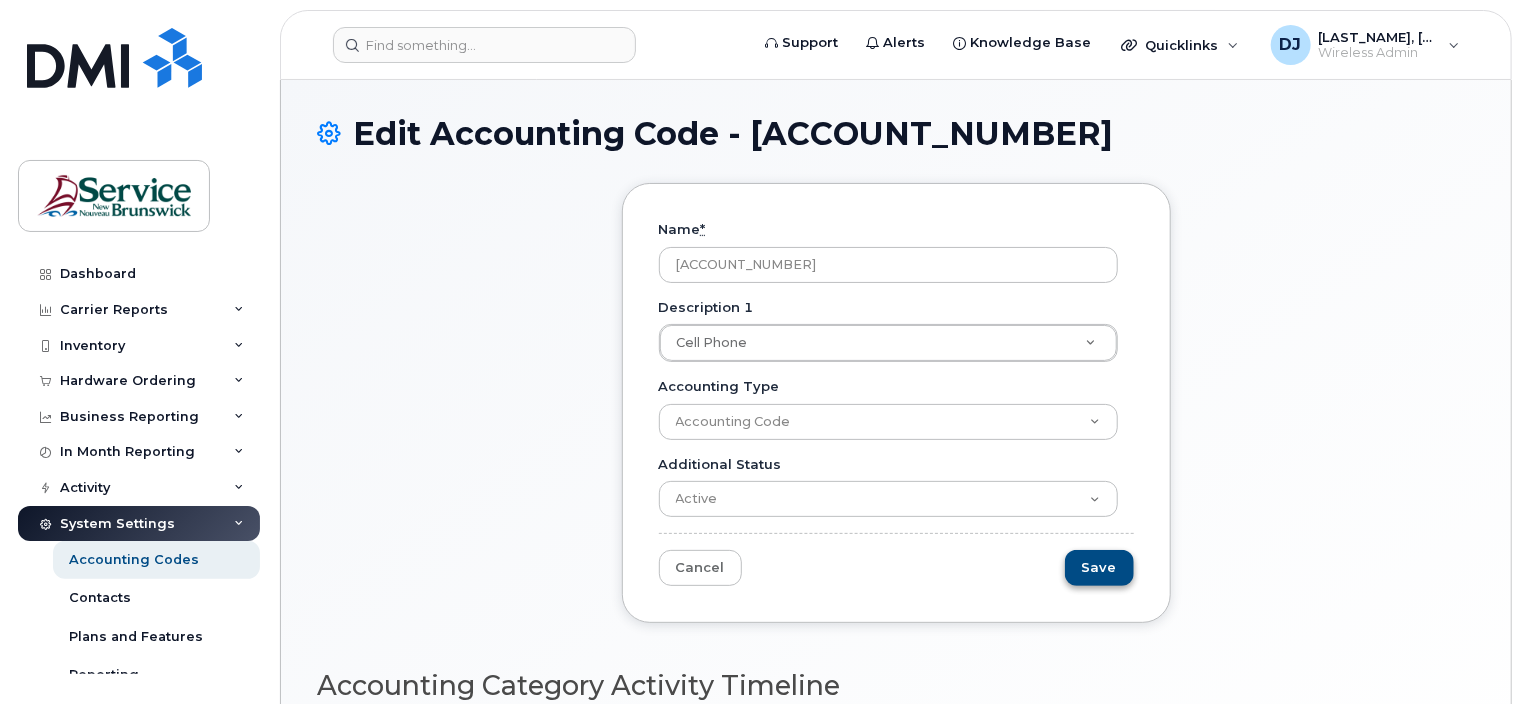 type on "21030341201021420851000000000000000000" 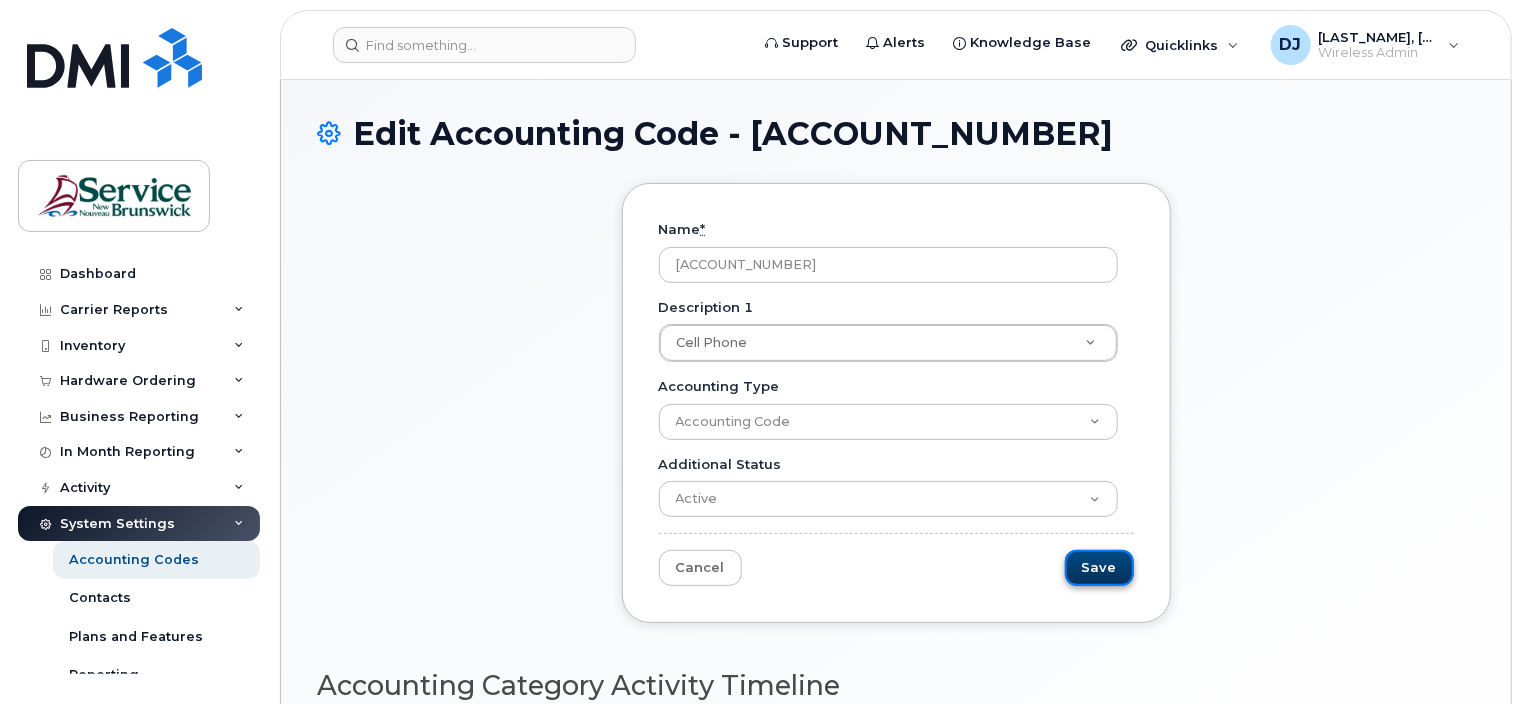 click on "Save" at bounding box center [1099, 568] 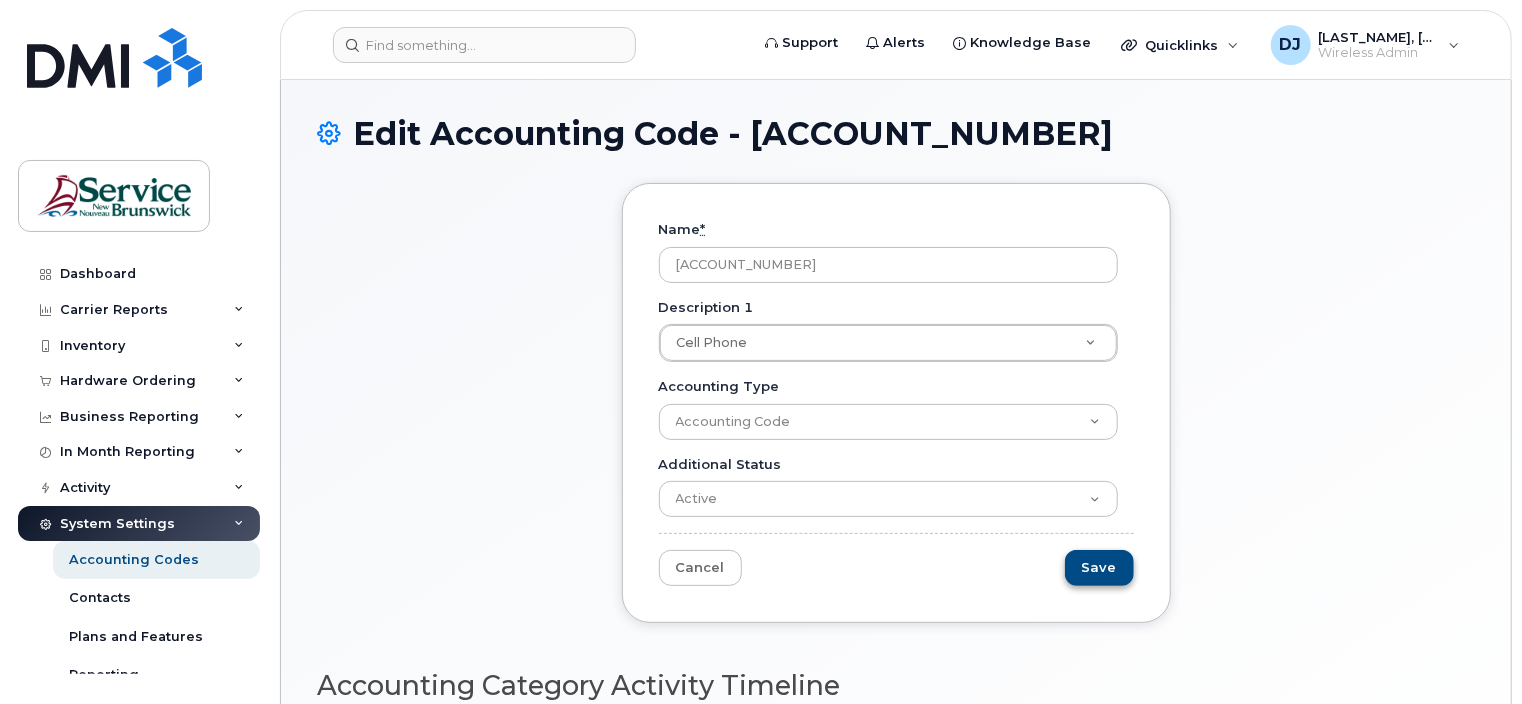type on "Saving..." 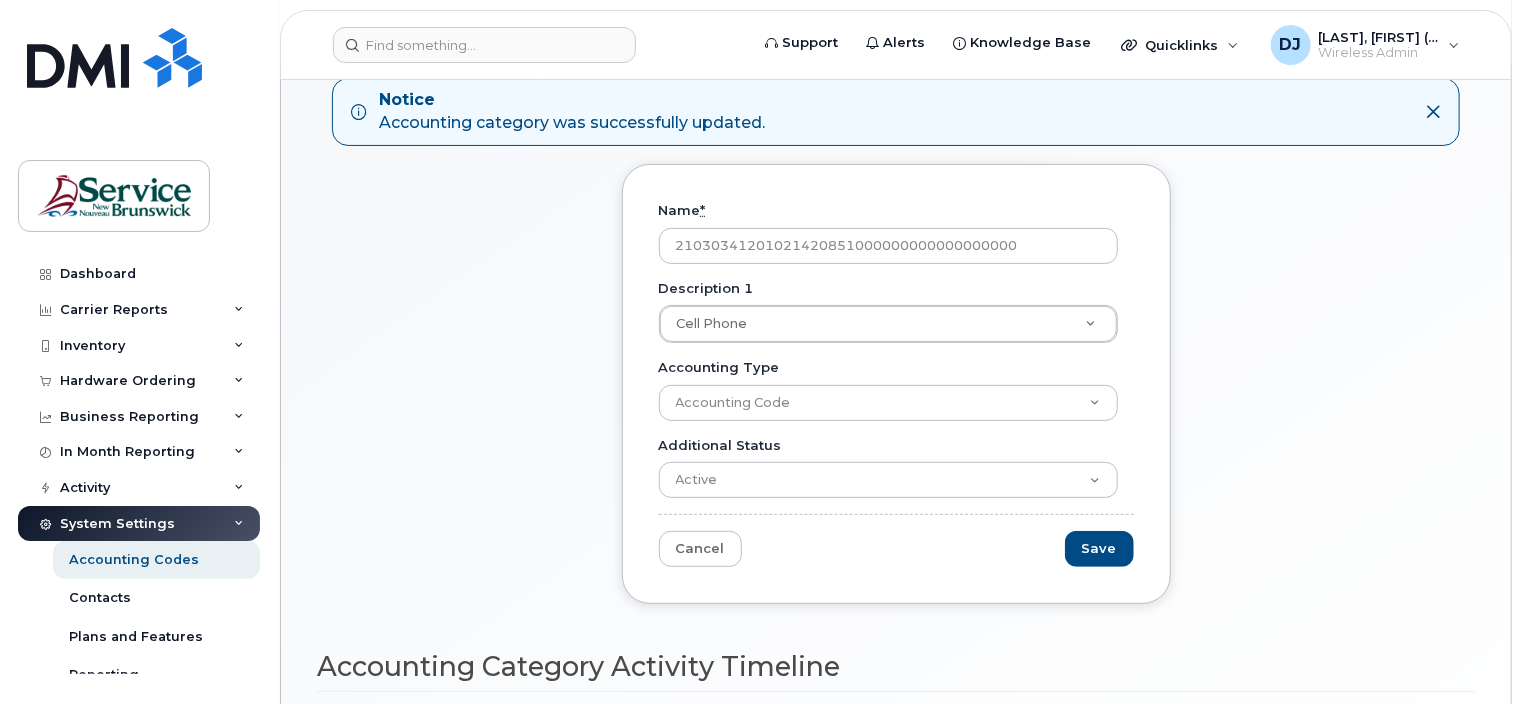 scroll, scrollTop: 300, scrollLeft: 0, axis: vertical 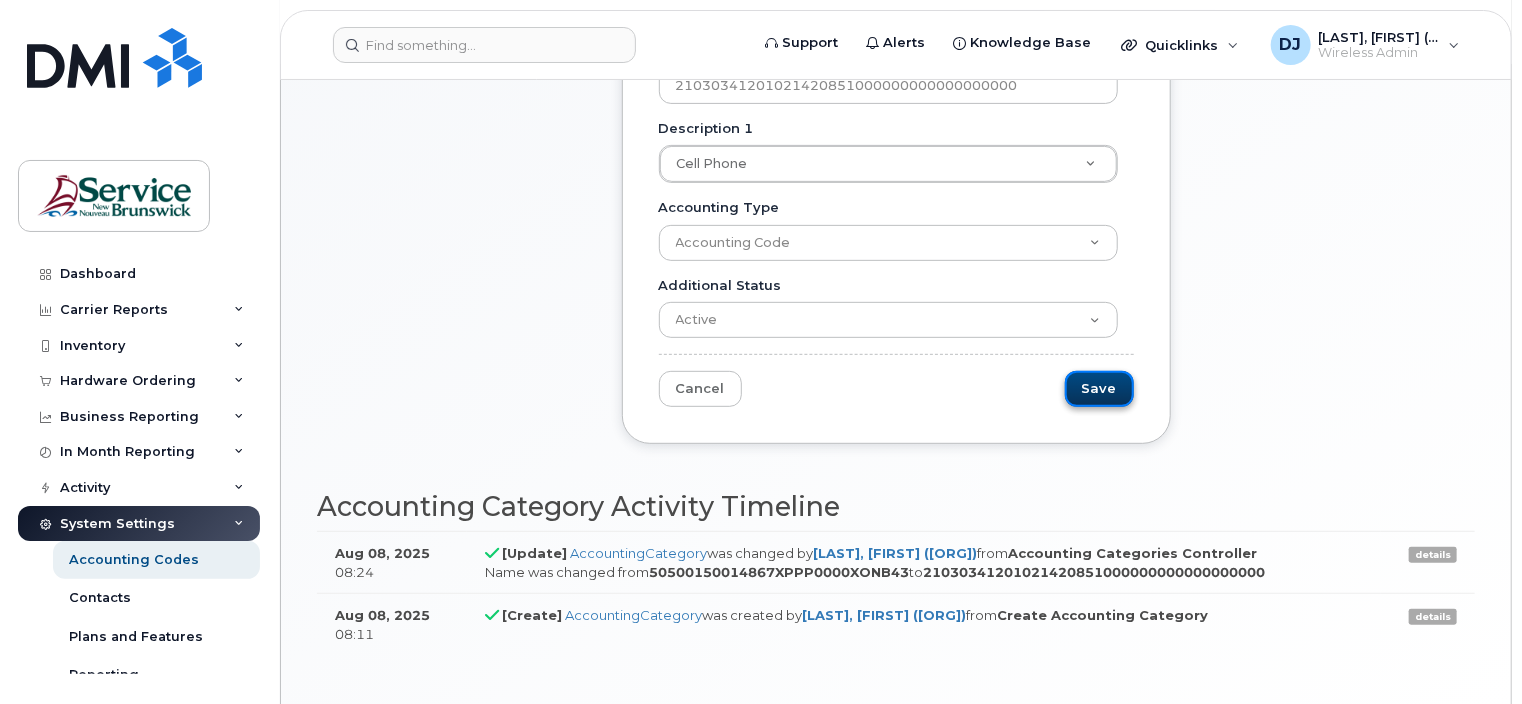 click on "Save" at bounding box center (1099, 389) 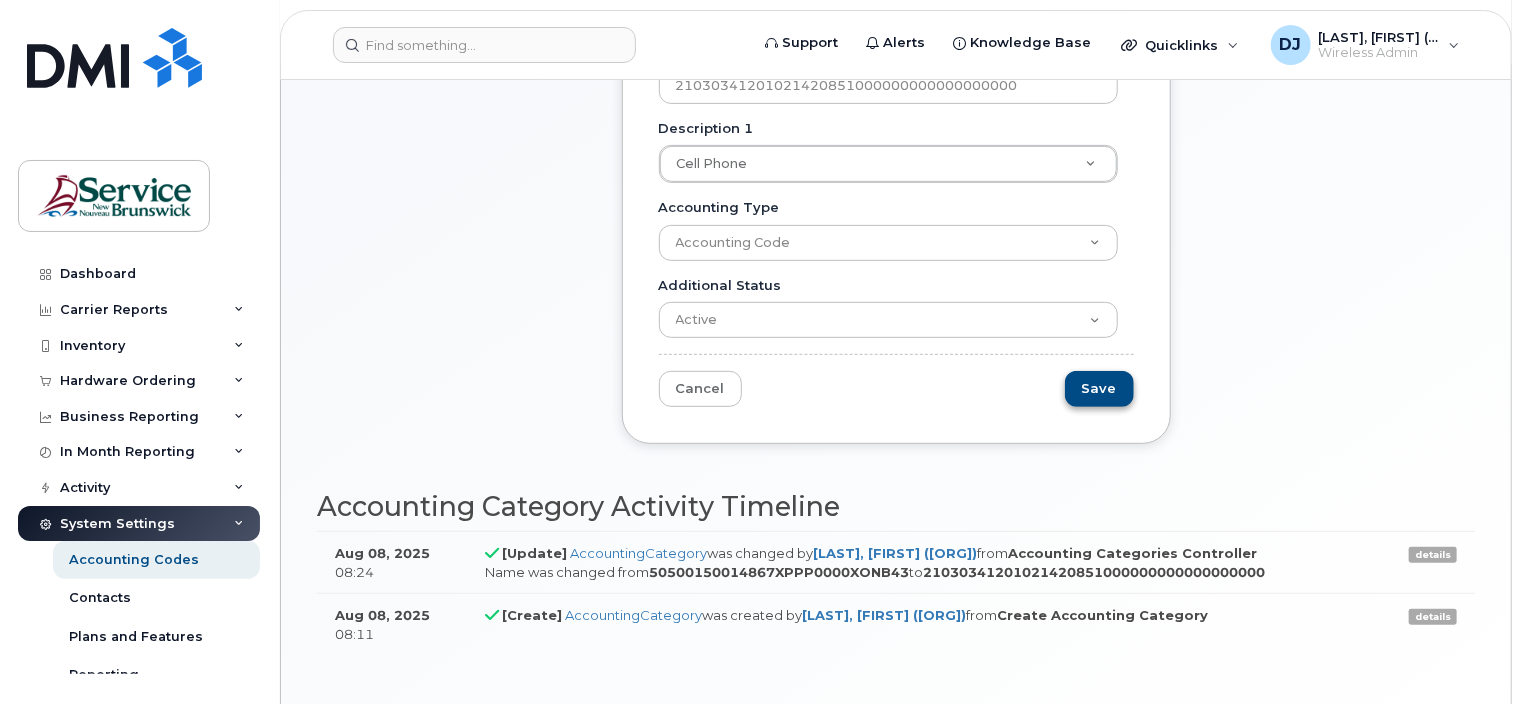 type on "Saving..." 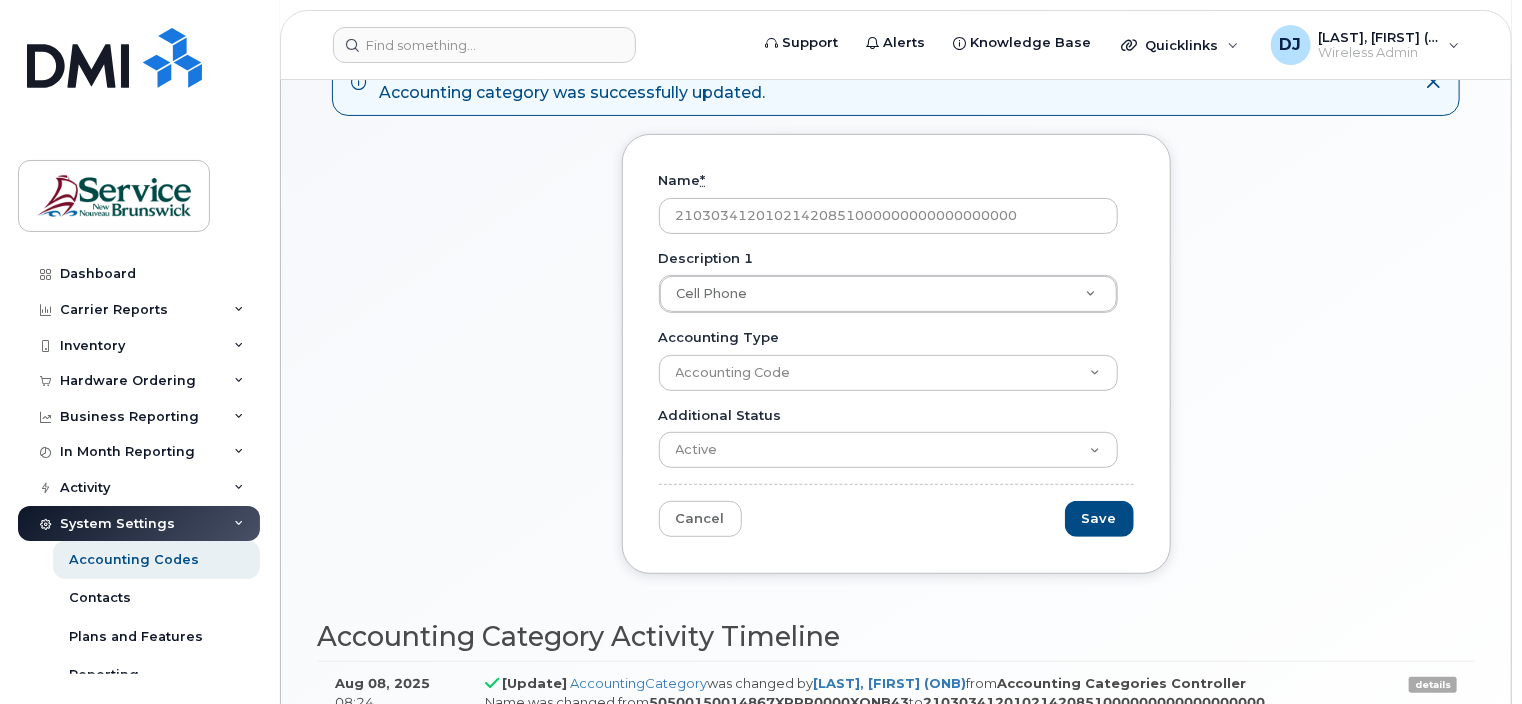 scroll, scrollTop: 166, scrollLeft: 0, axis: vertical 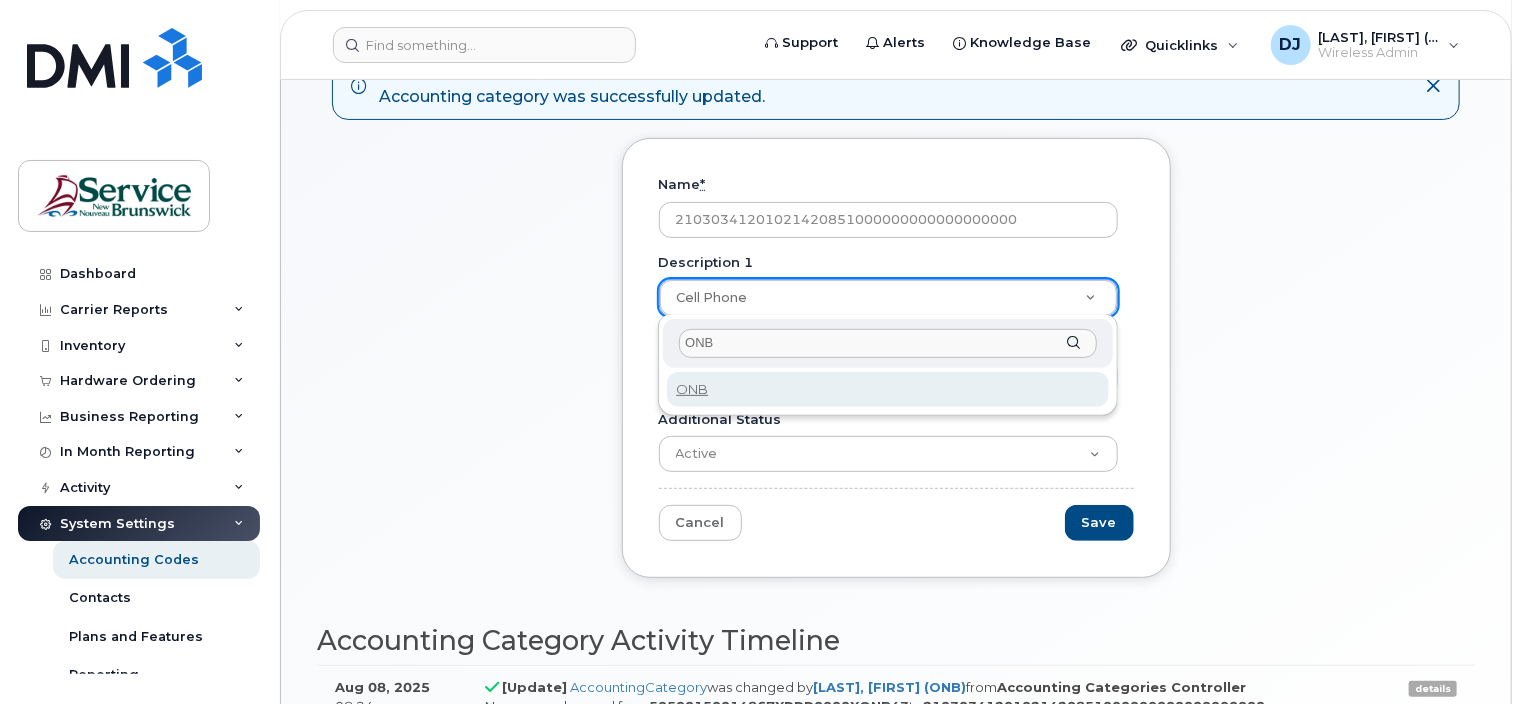 type on "ONB" 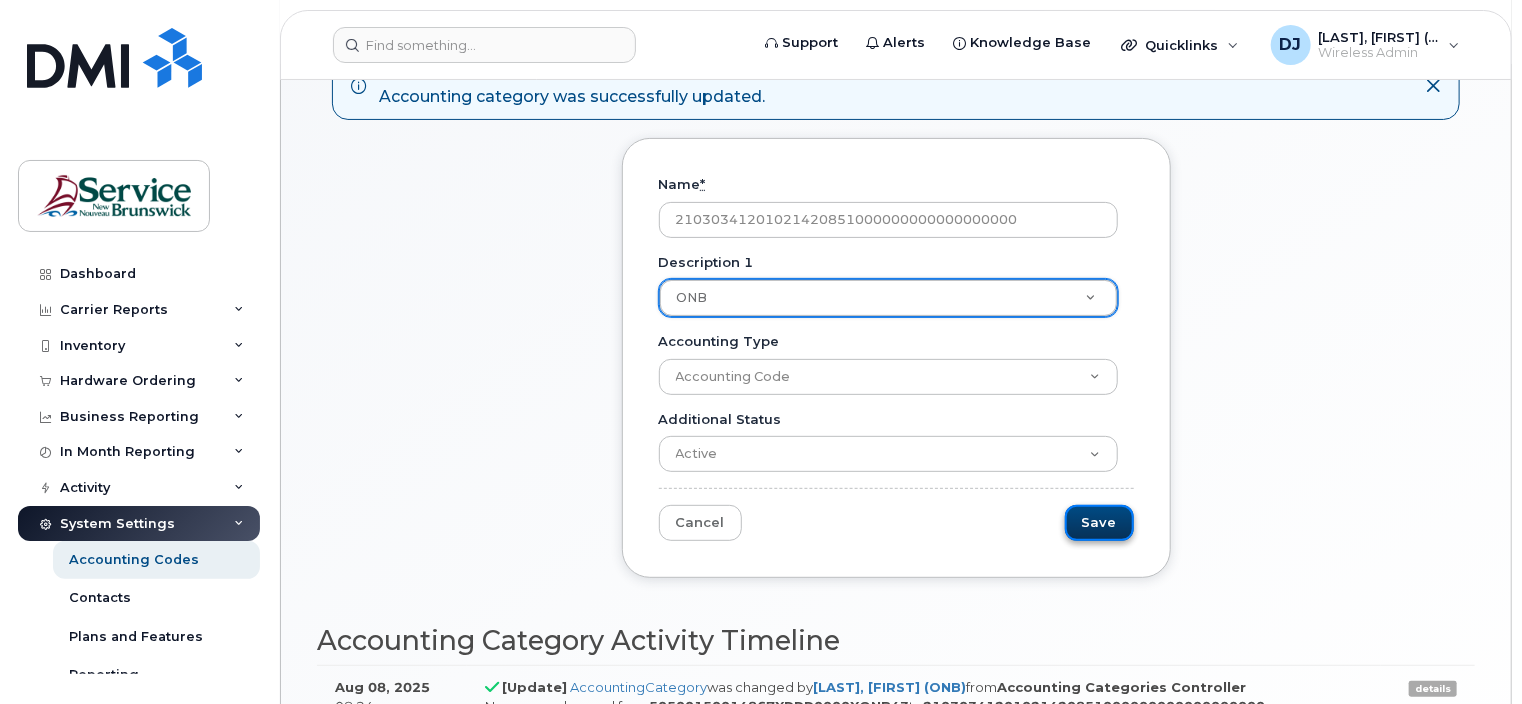 click on "Save" at bounding box center [1099, 523] 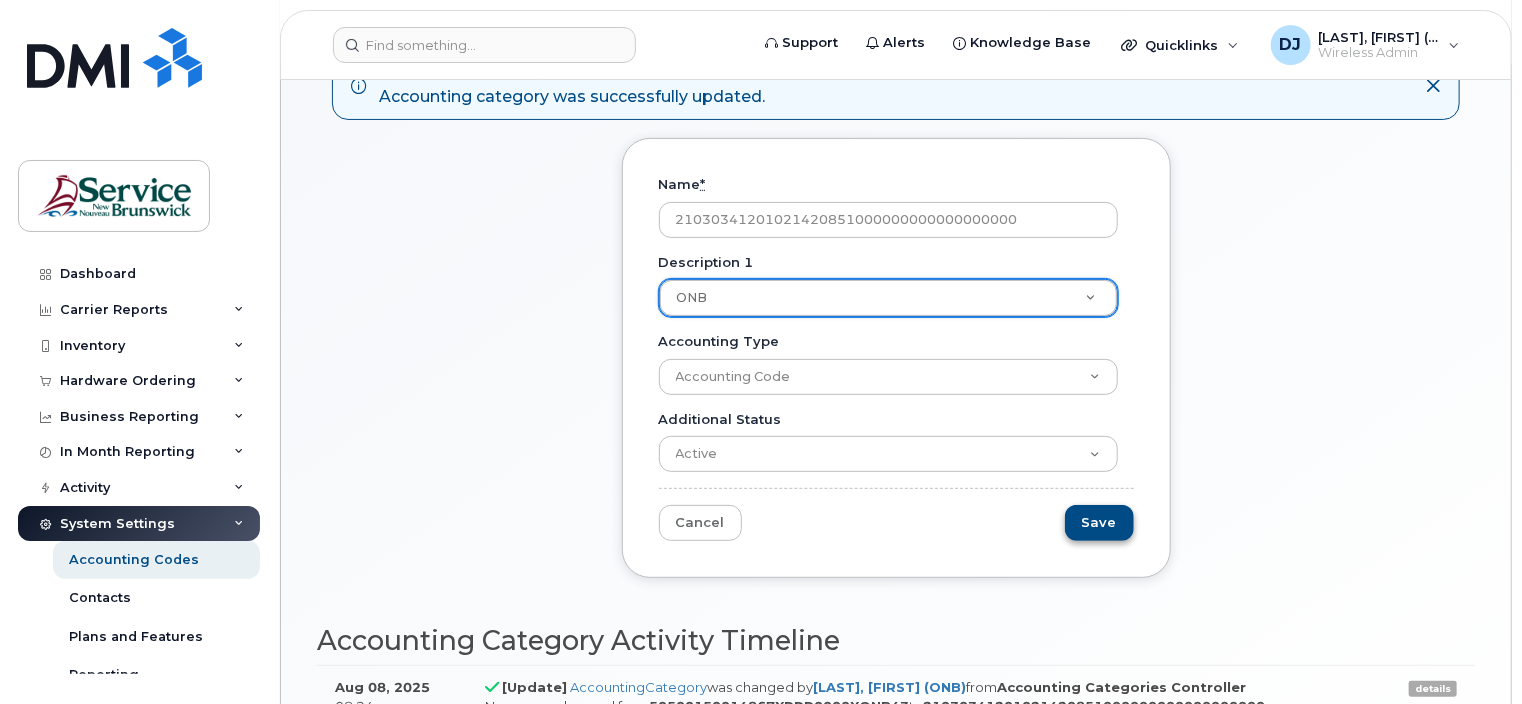 type on "Saving..." 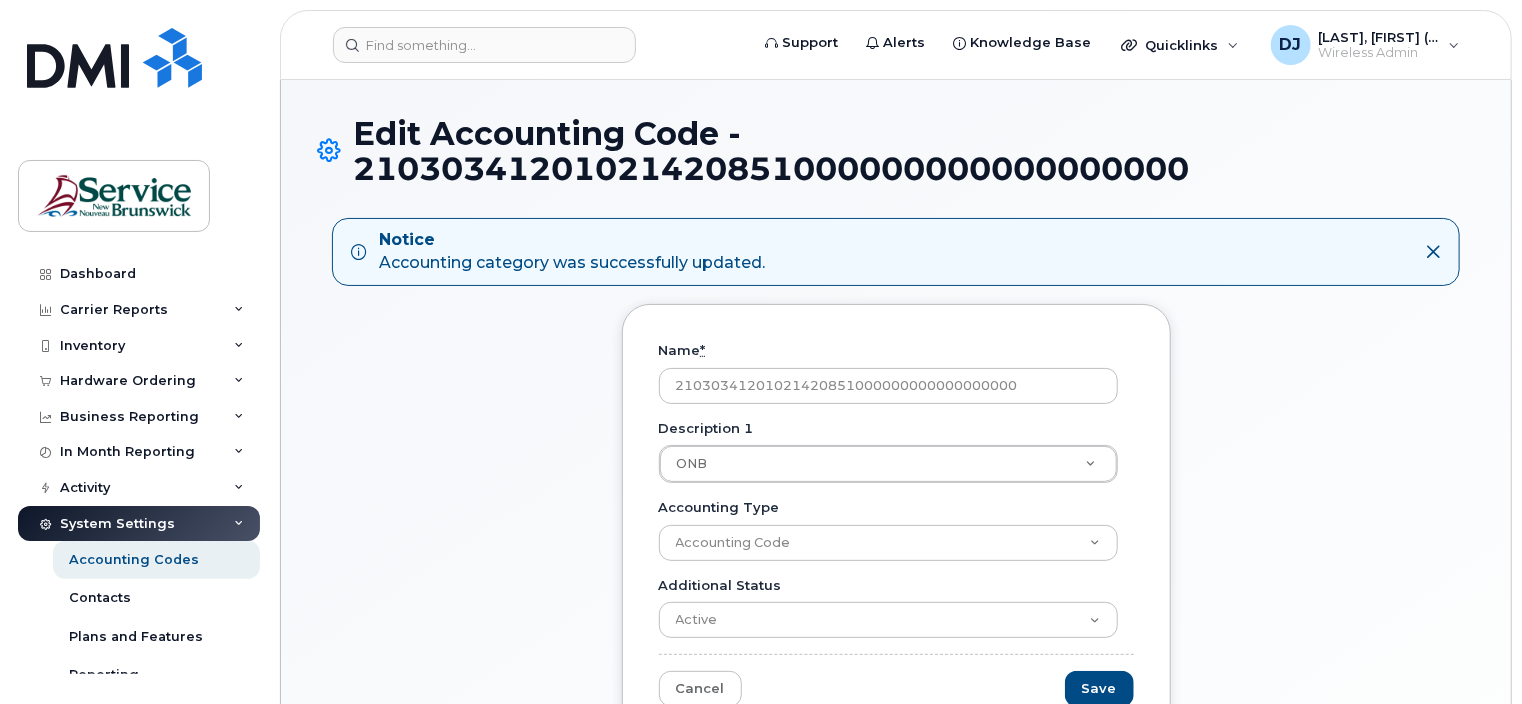 scroll, scrollTop: 300, scrollLeft: 0, axis: vertical 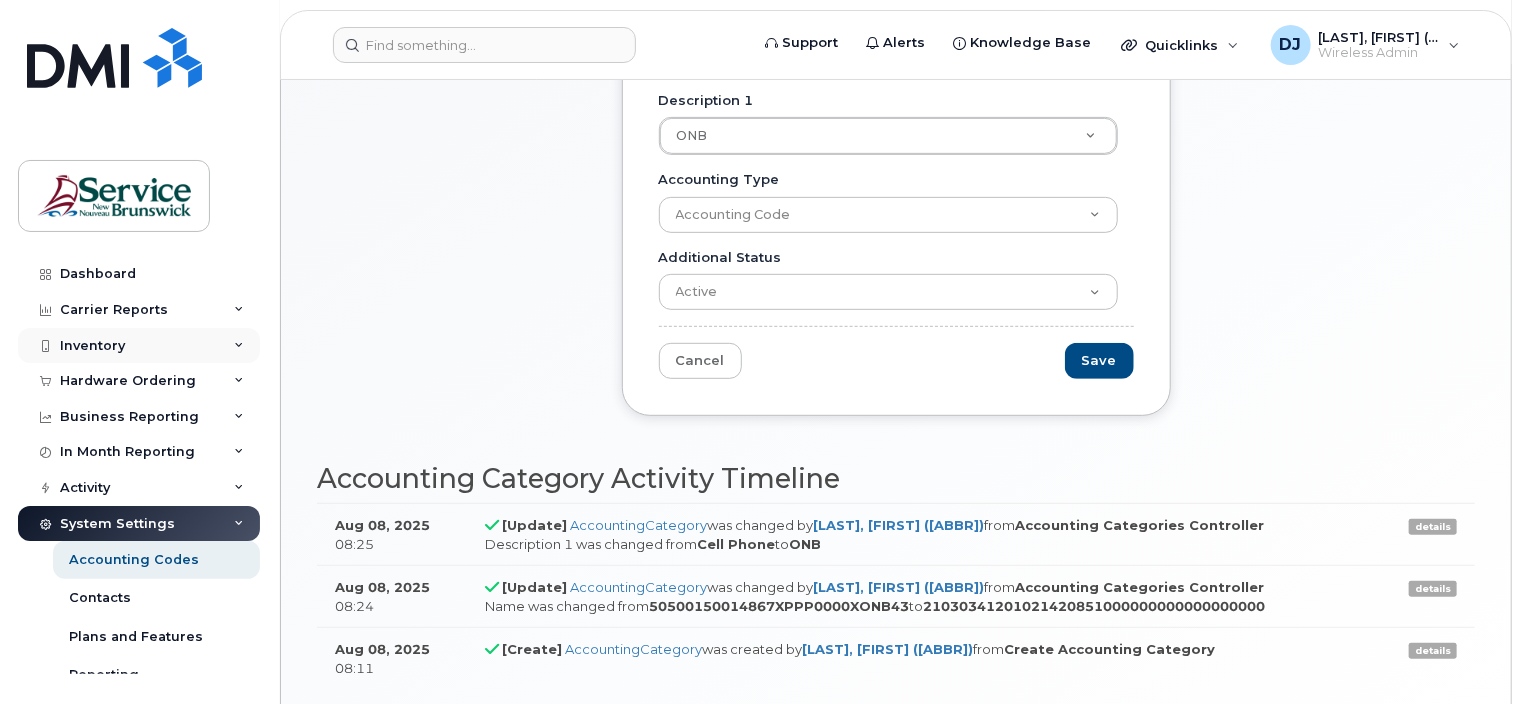 click on "Inventory" at bounding box center [139, 346] 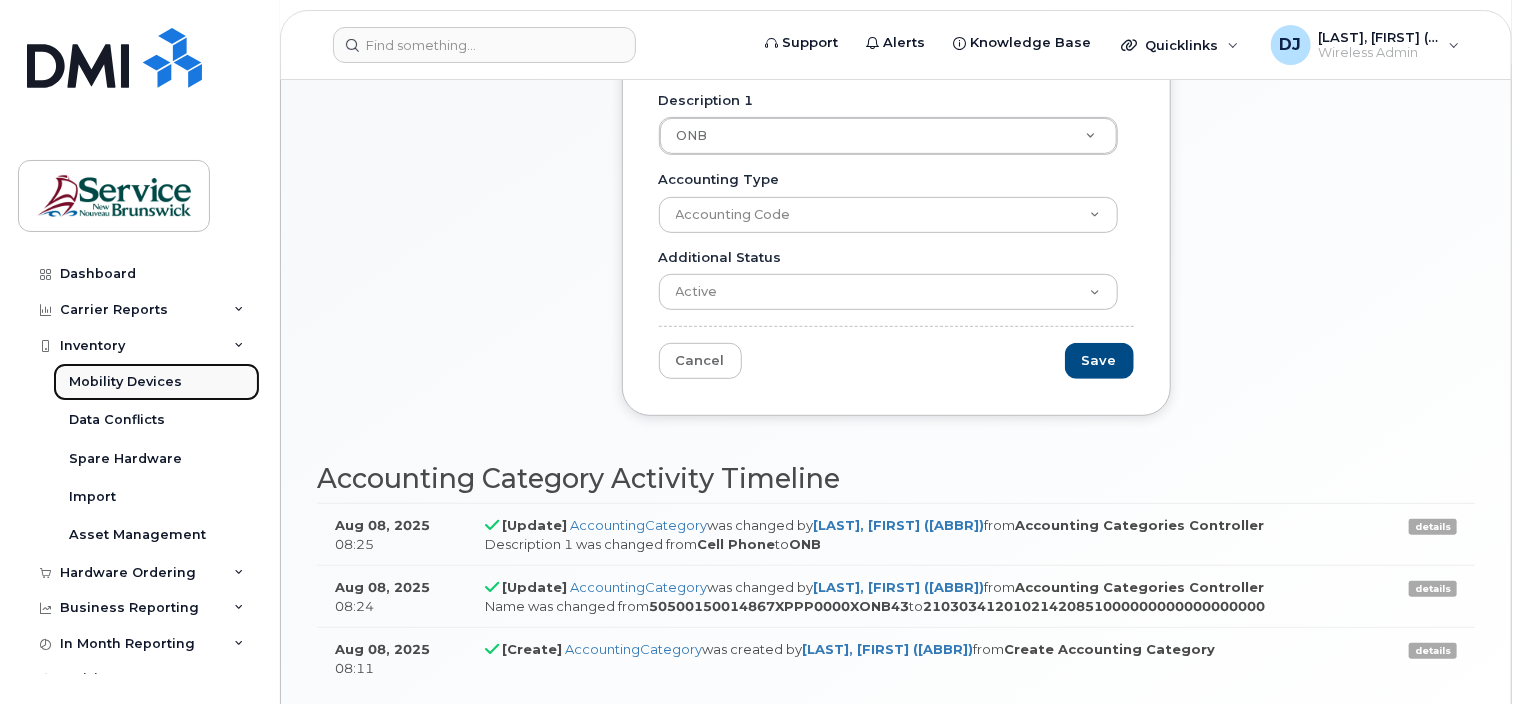 click on "Mobility Devices" at bounding box center (125, 382) 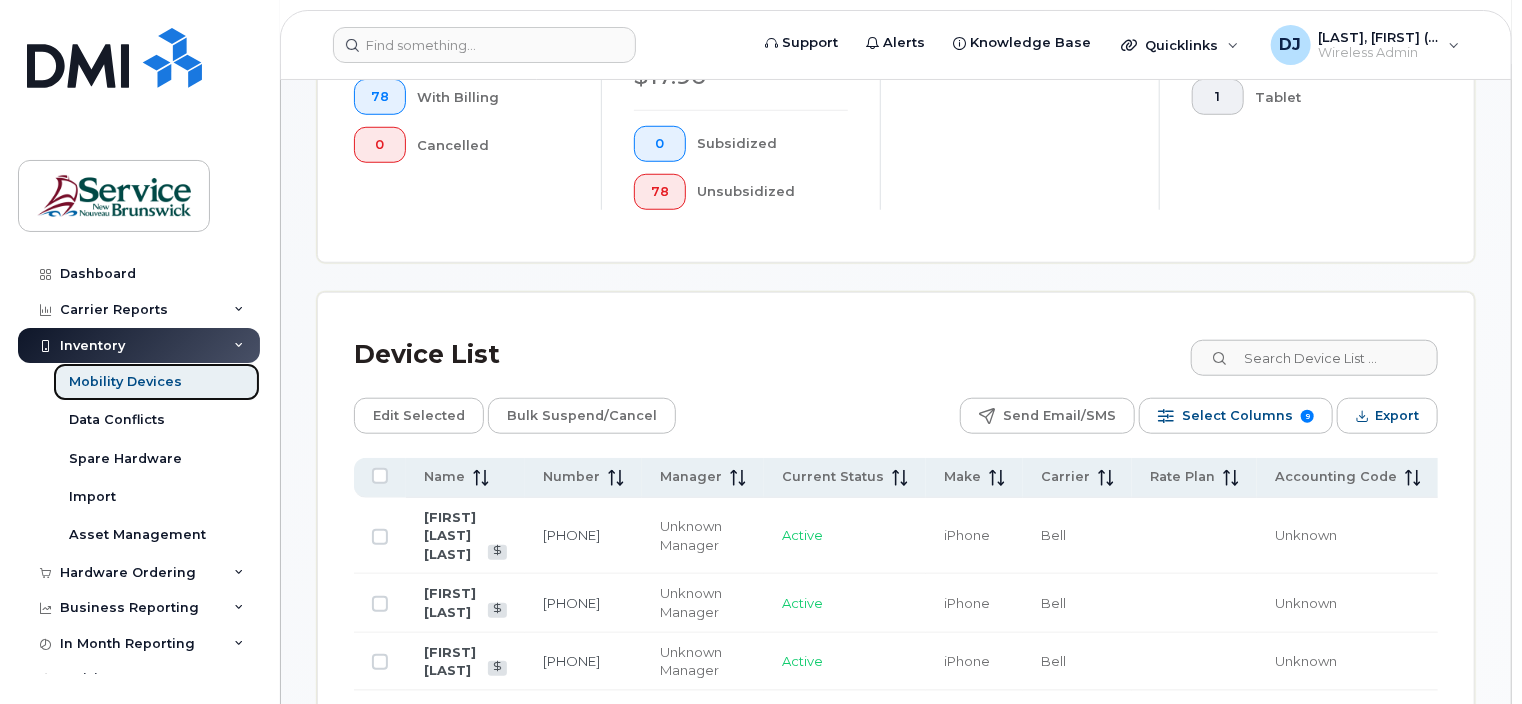 scroll, scrollTop: 803, scrollLeft: 0, axis: vertical 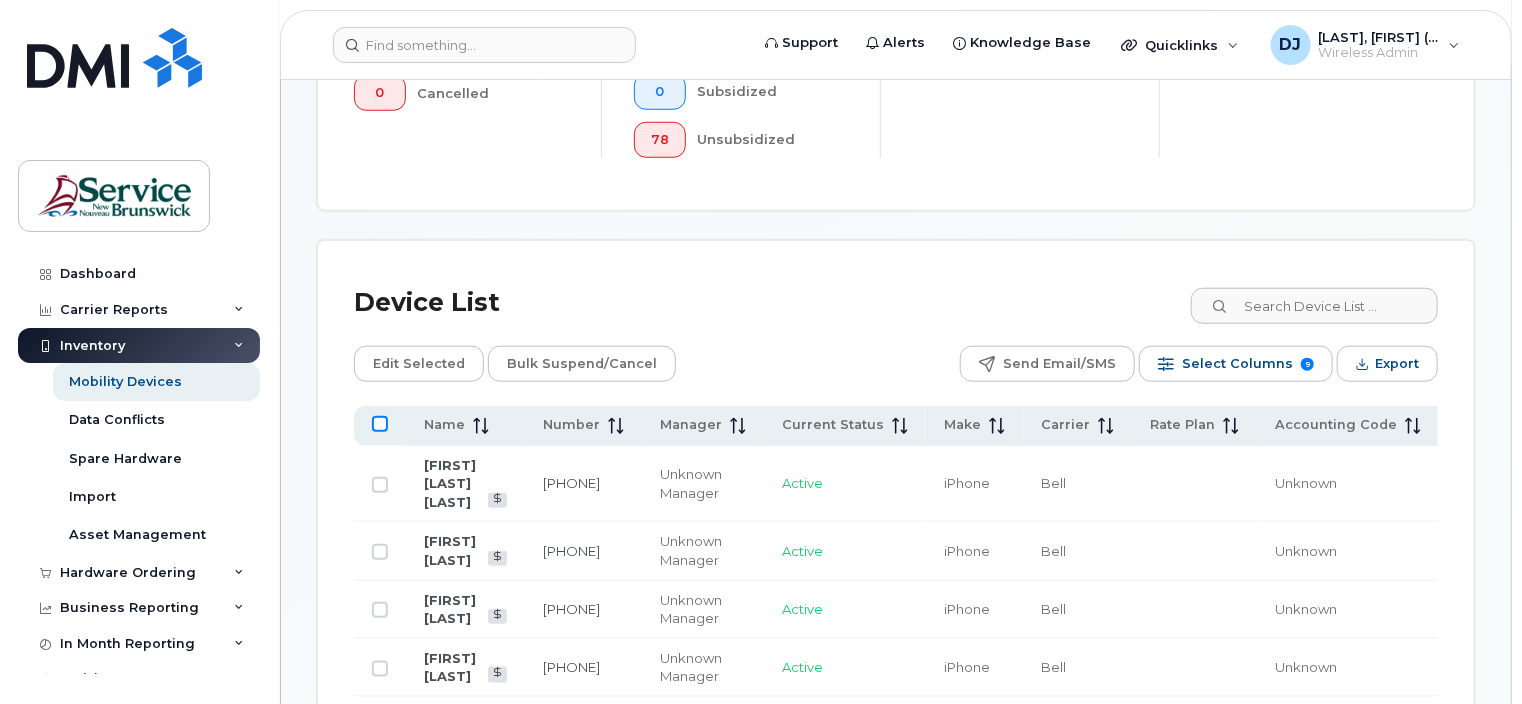 click at bounding box center [380, 424] 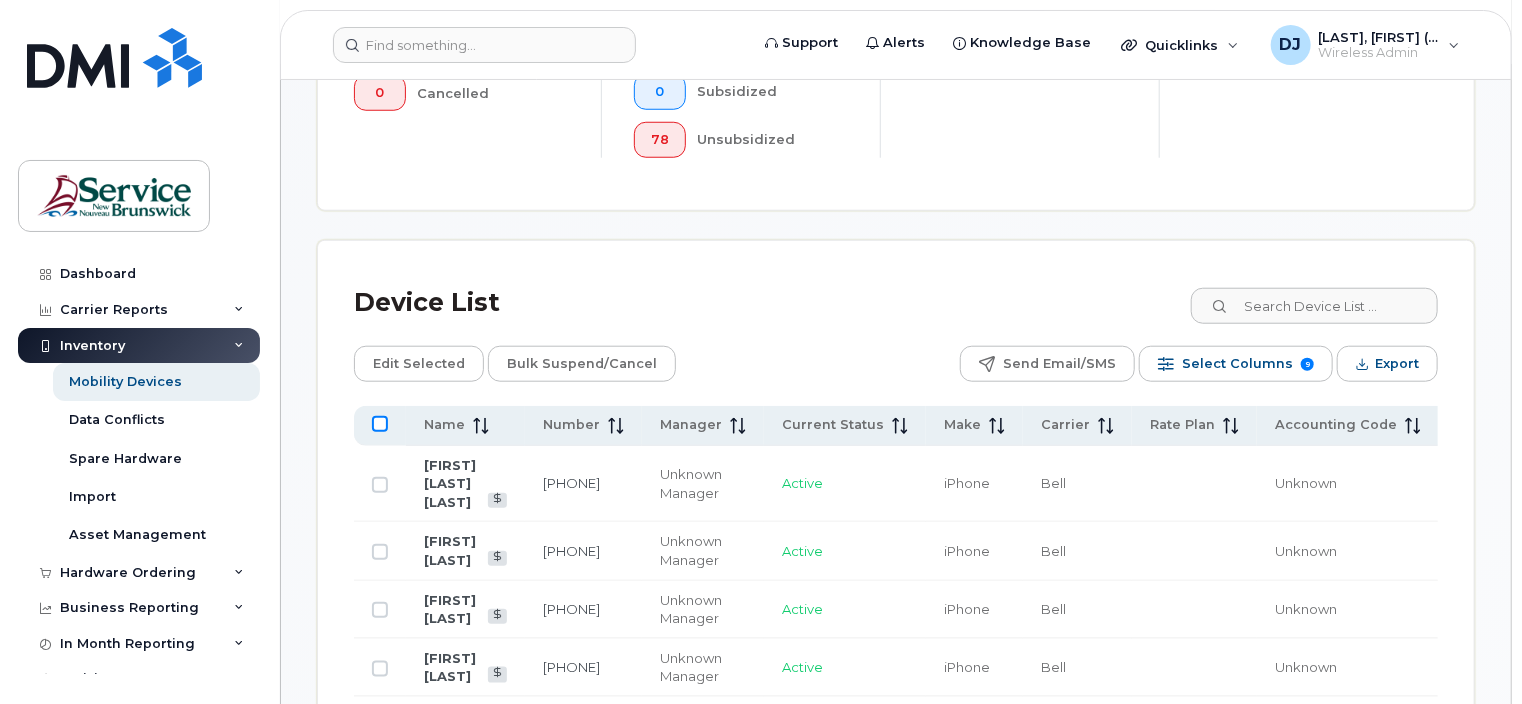 checkbox on "true" 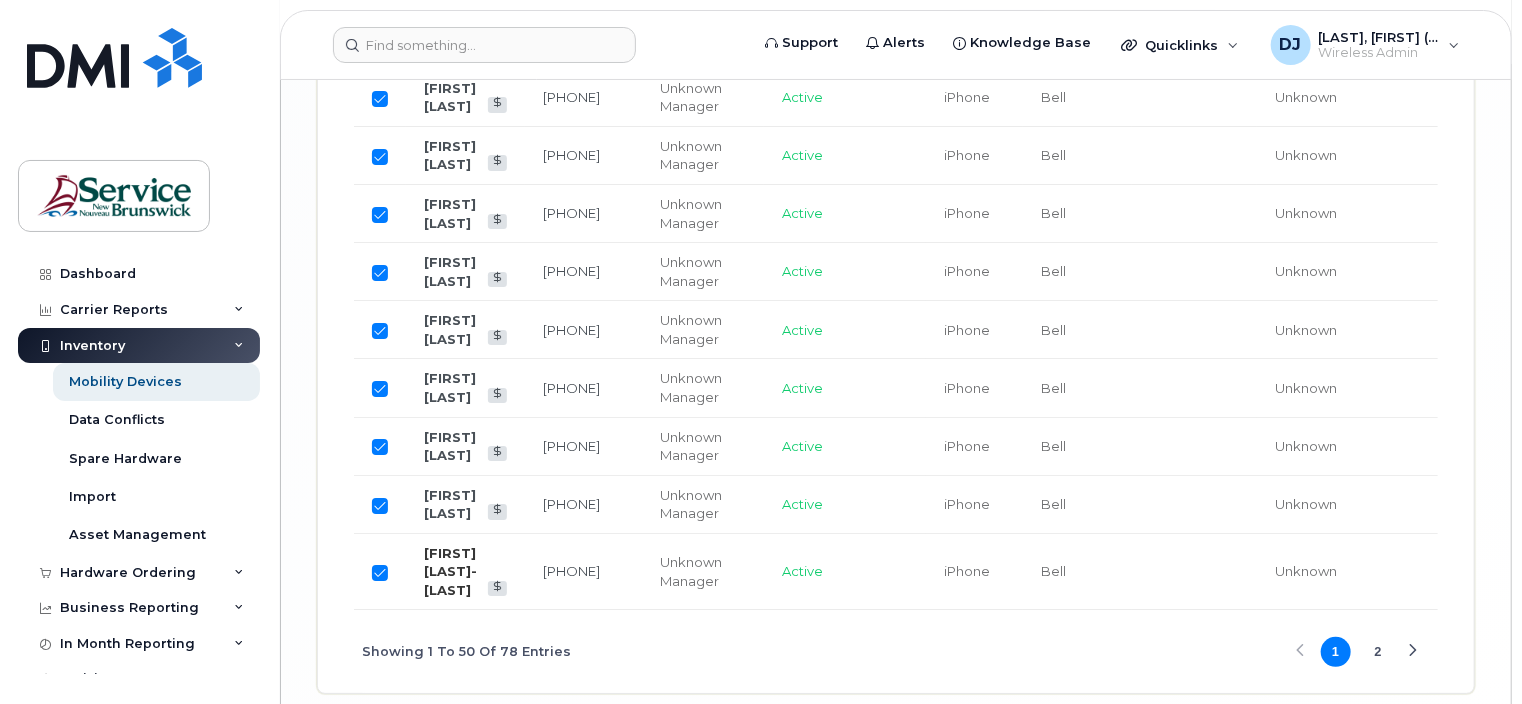 scroll, scrollTop: 3703, scrollLeft: 0, axis: vertical 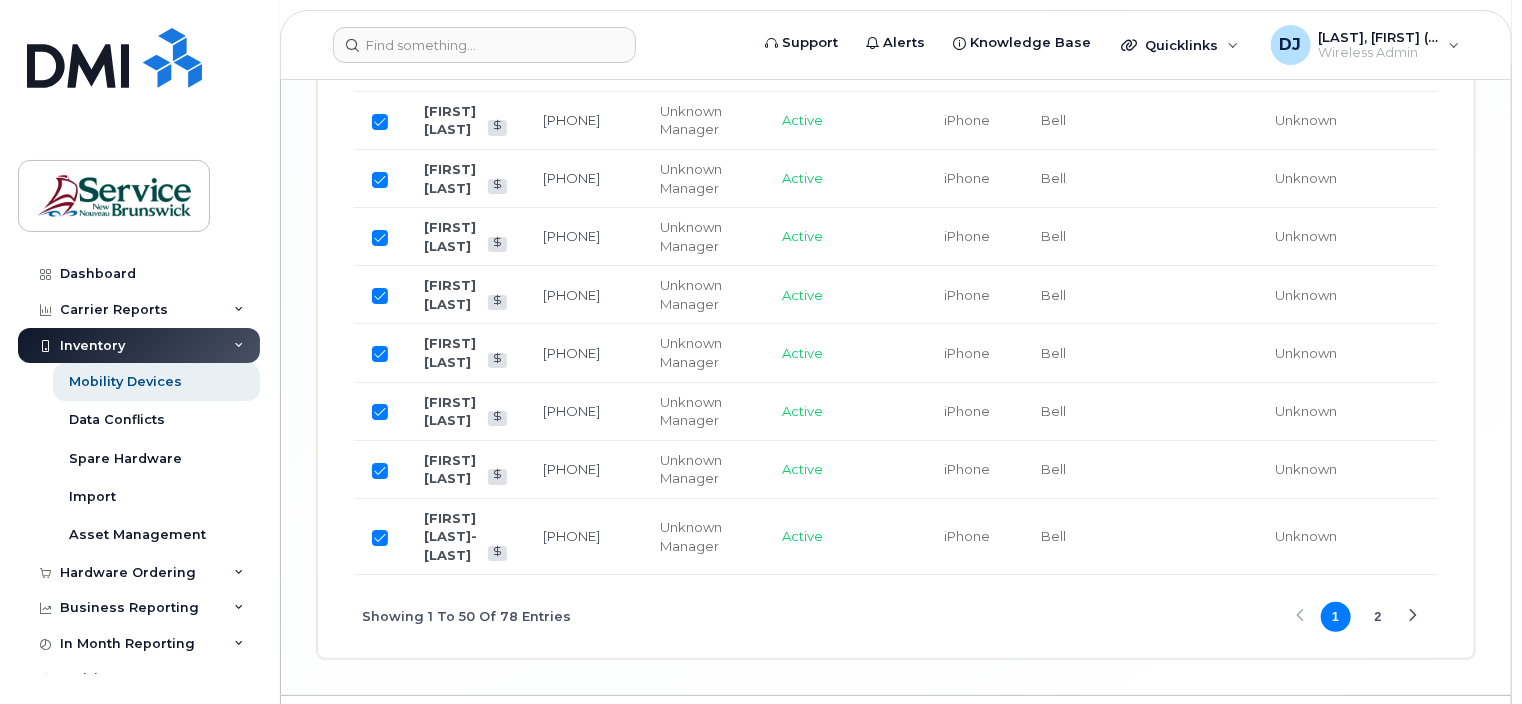 click on "2" 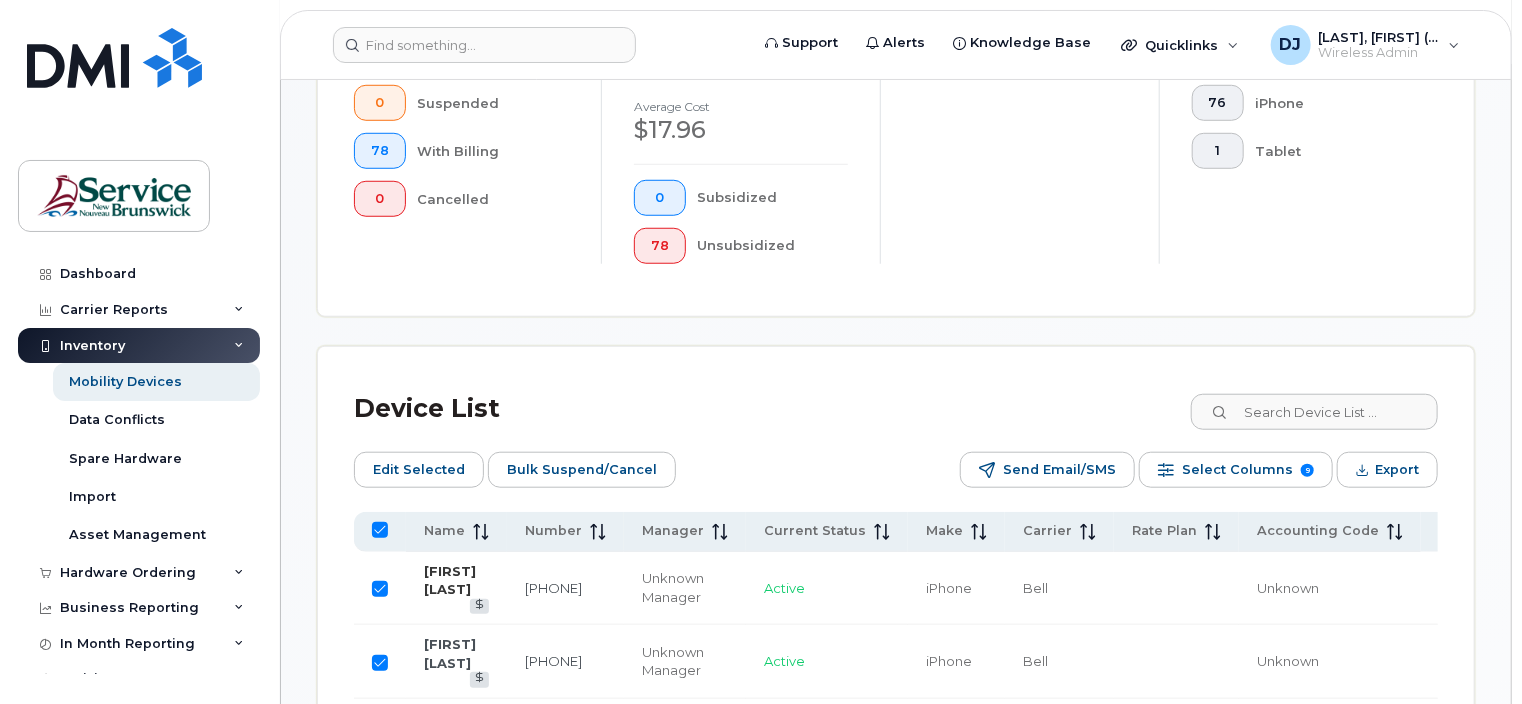 scroll, scrollTop: 732, scrollLeft: 0, axis: vertical 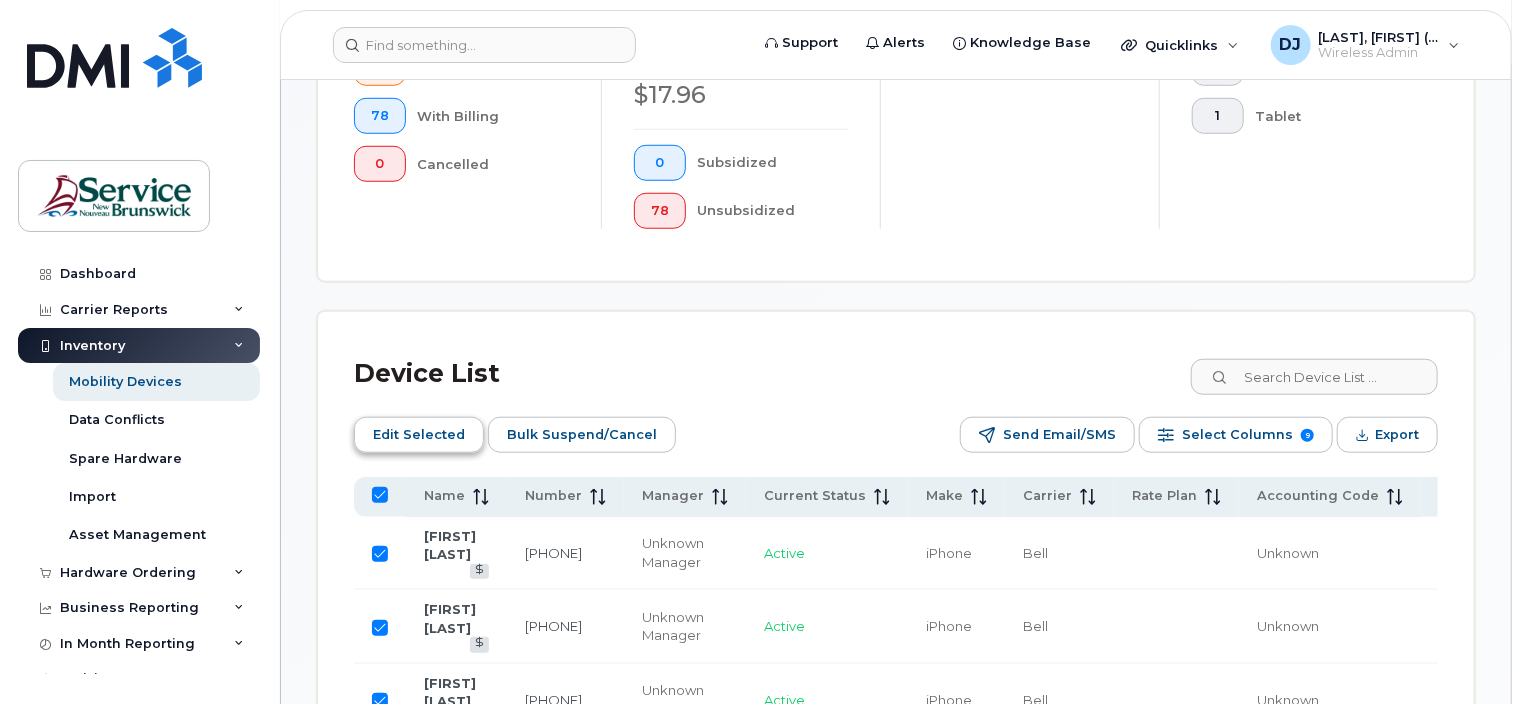 click on "Edit Selected" 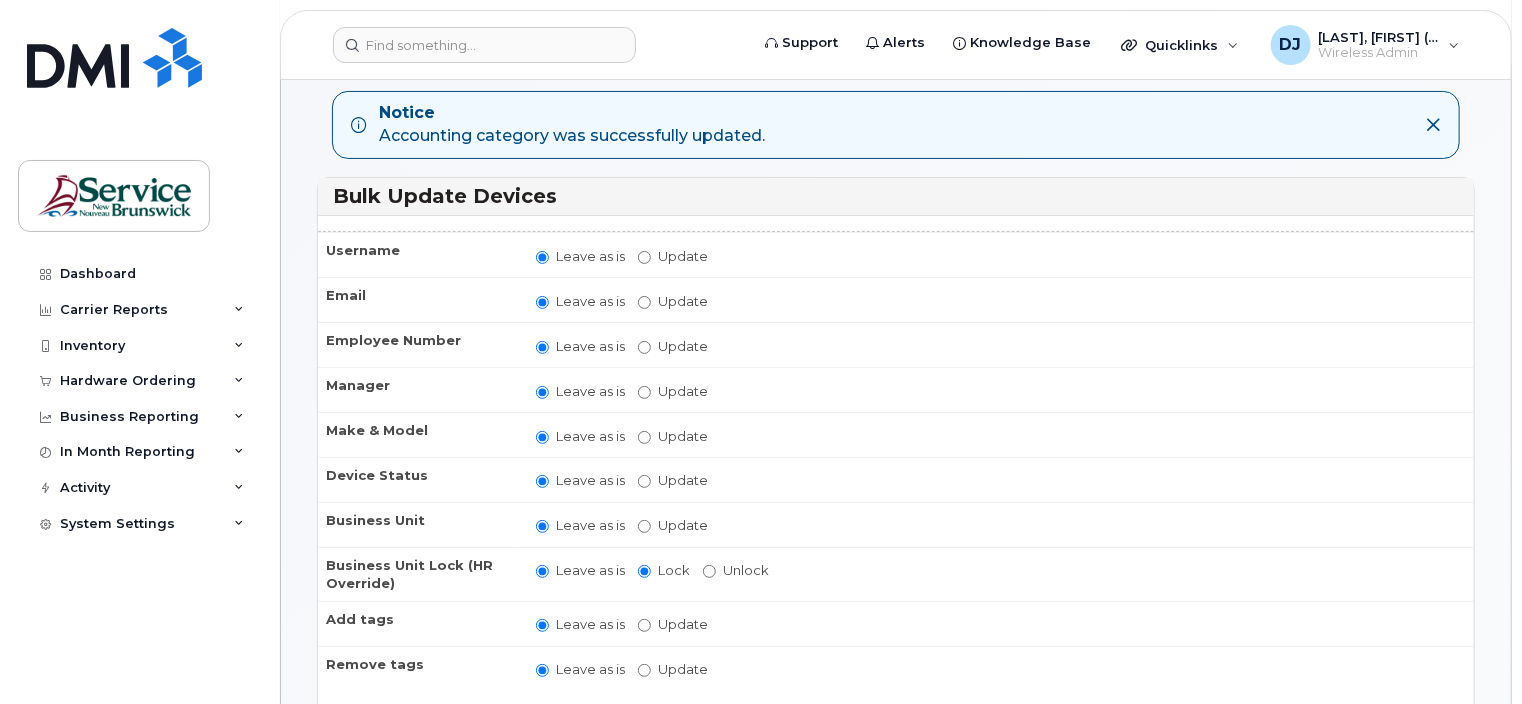 scroll, scrollTop: 200, scrollLeft: 0, axis: vertical 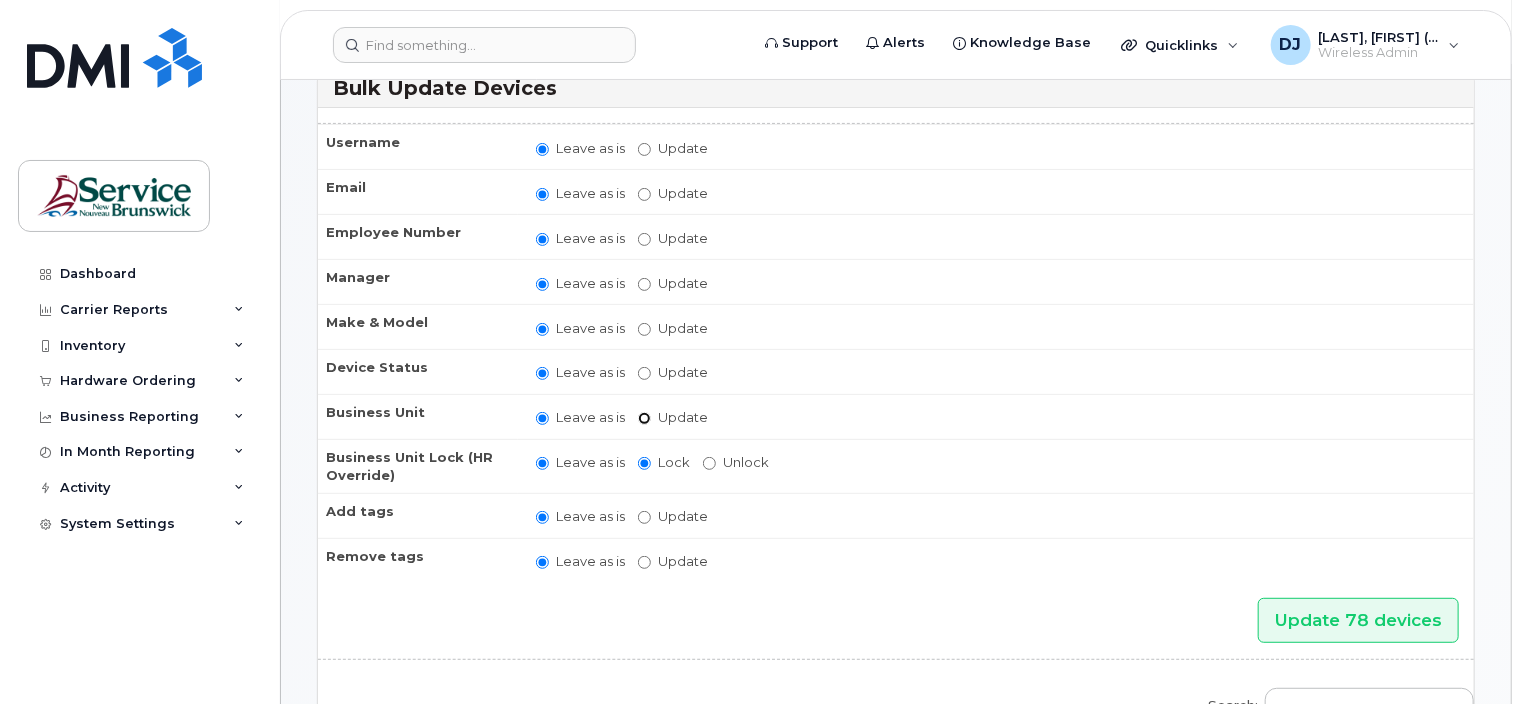 click on "Update" at bounding box center (644, 418) 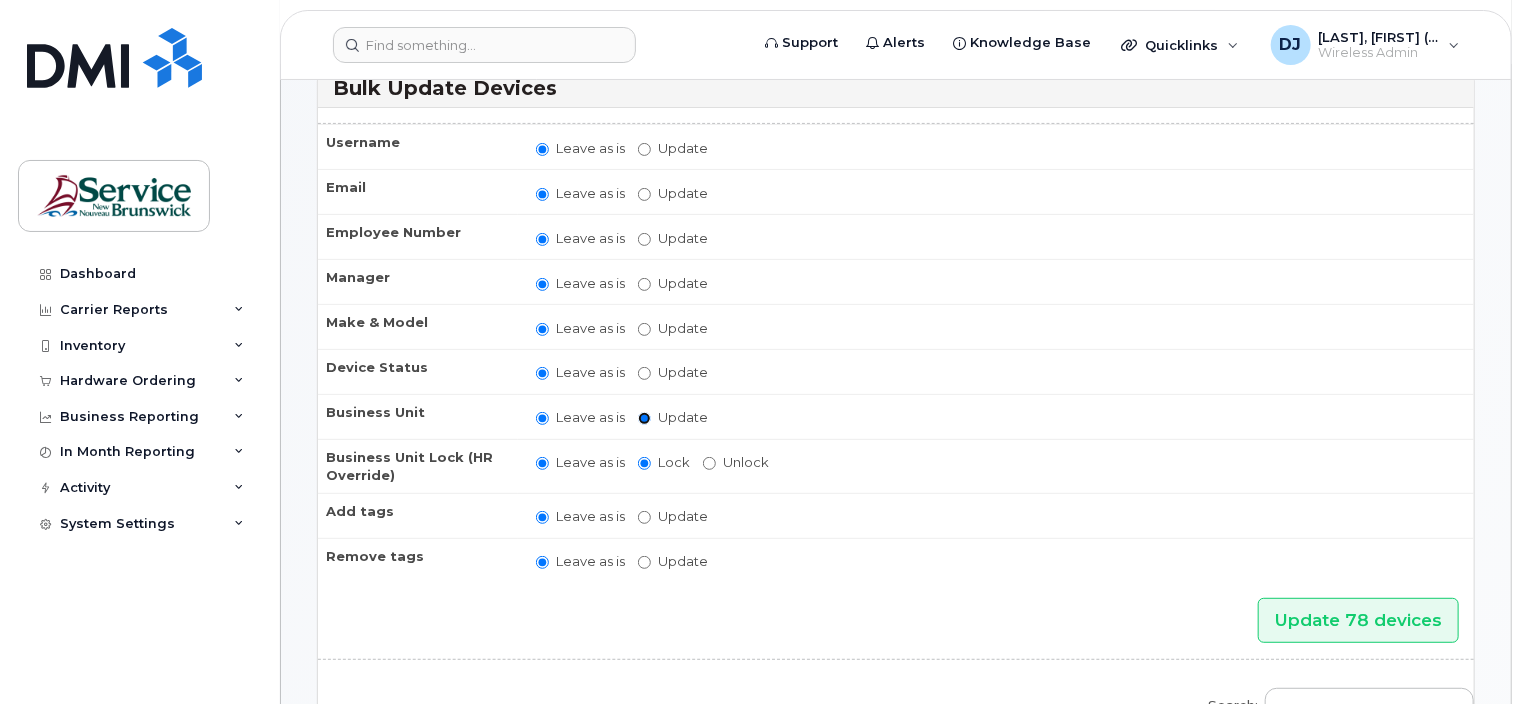 radio on "false" 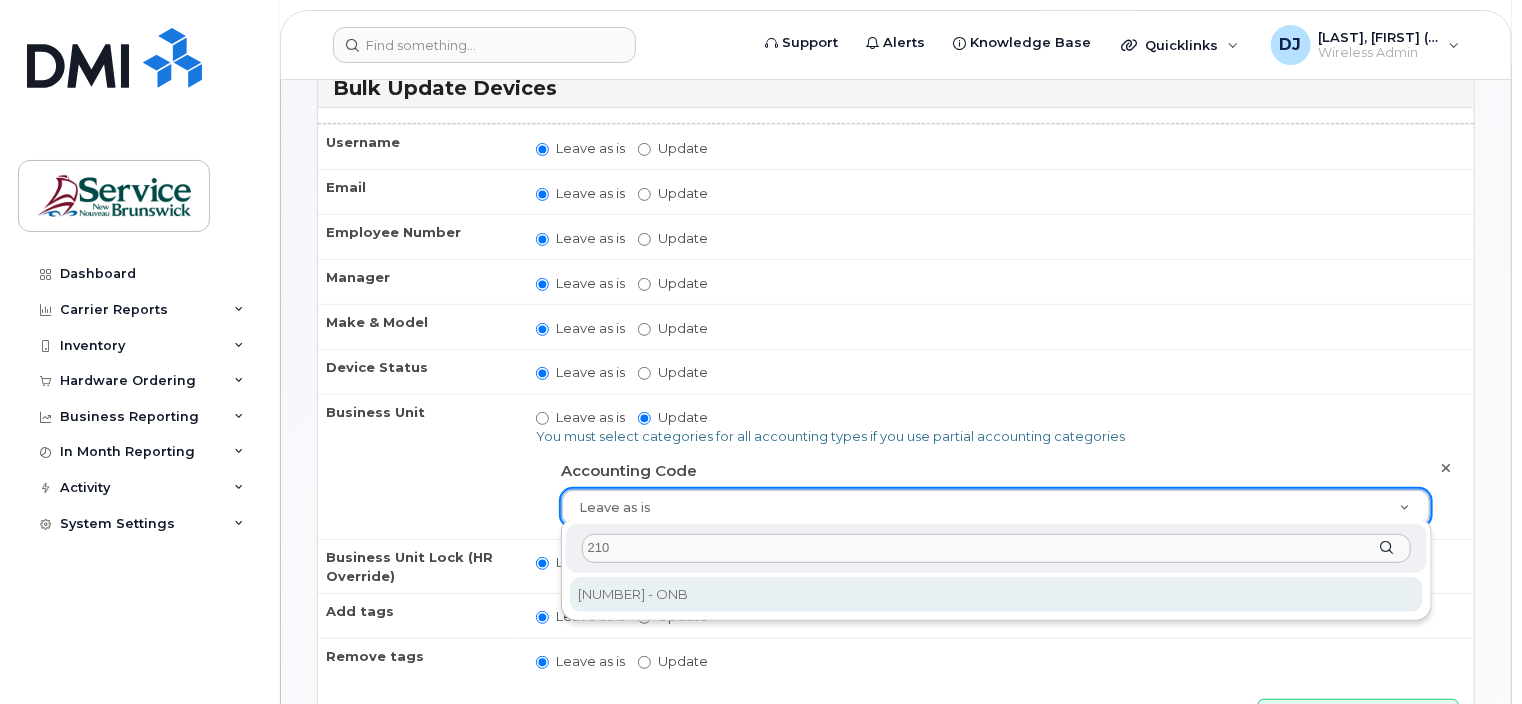 type on "210" 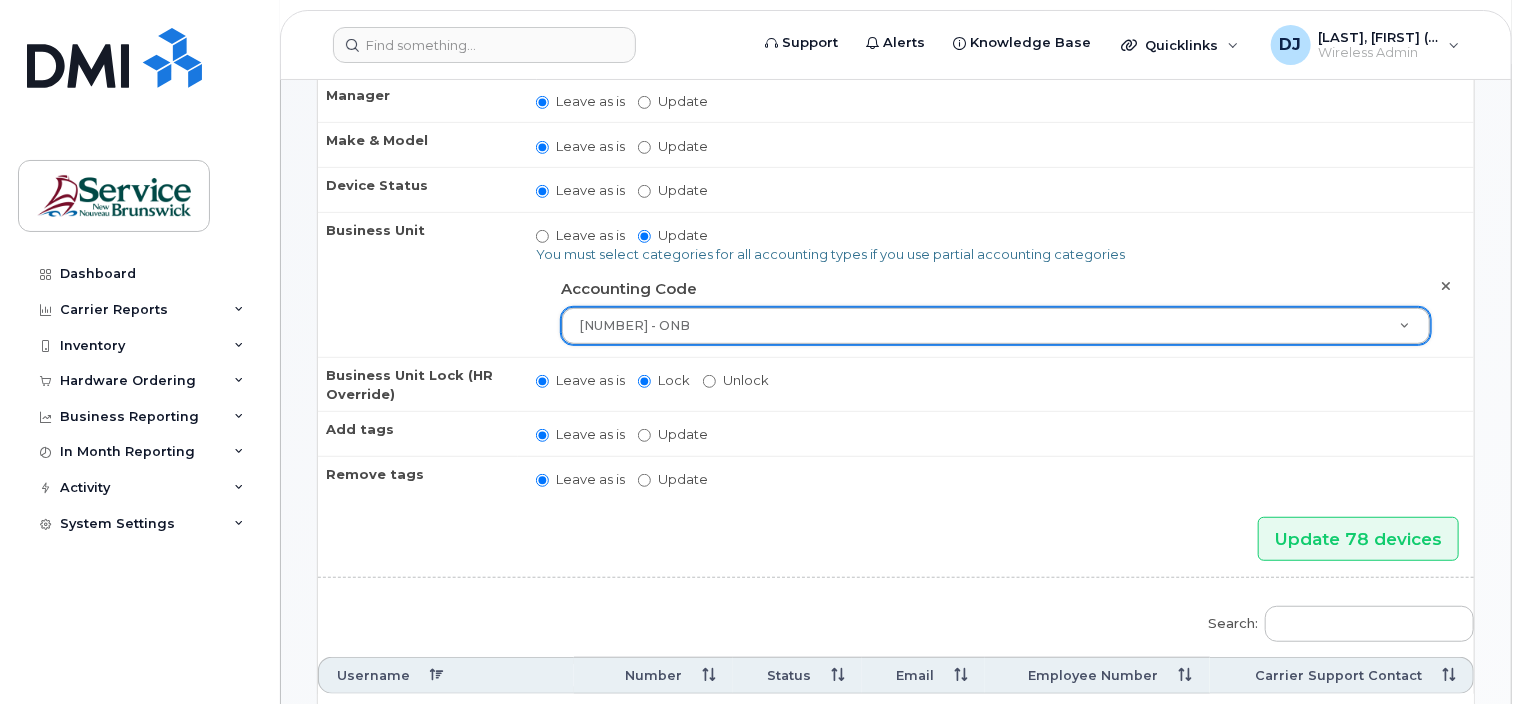 scroll, scrollTop: 400, scrollLeft: 0, axis: vertical 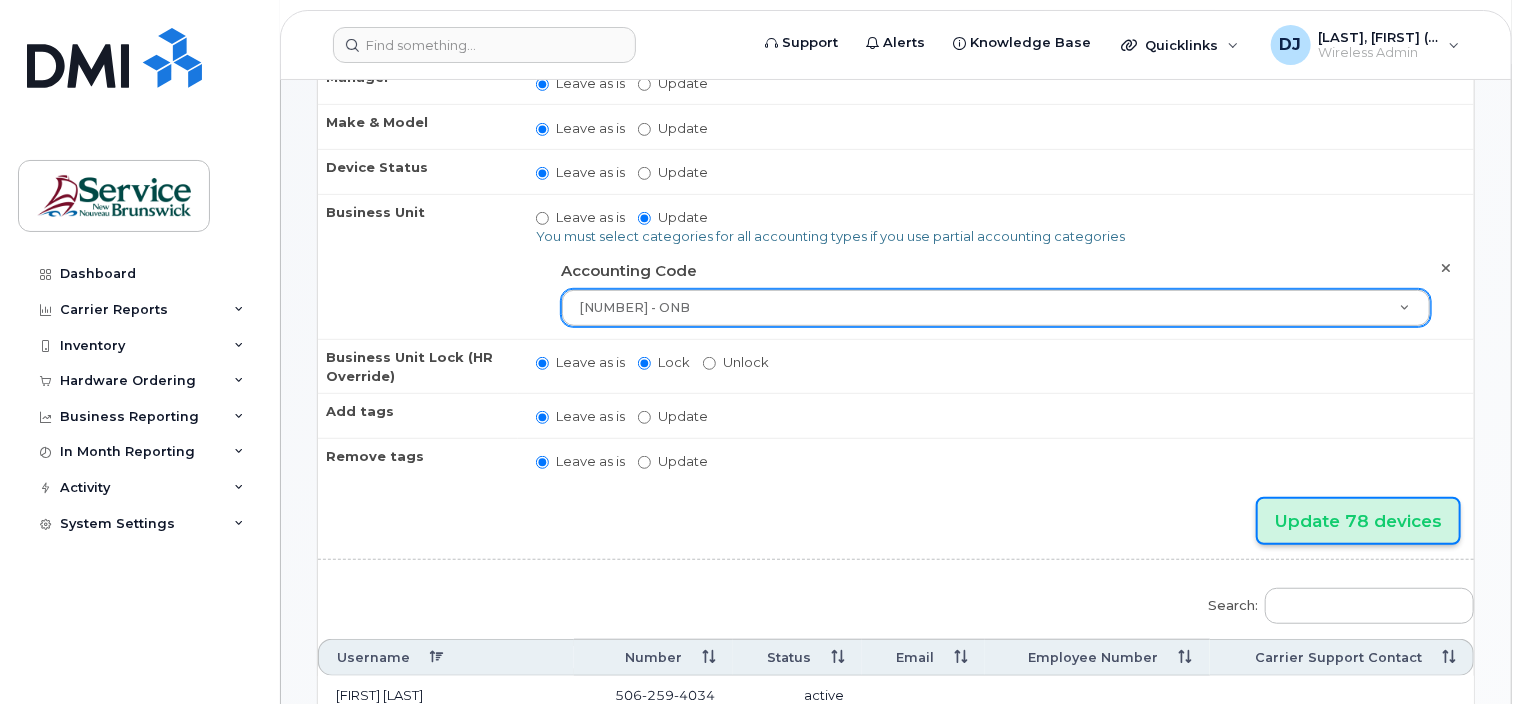 click on "Update 78 devices" at bounding box center [1358, 521] 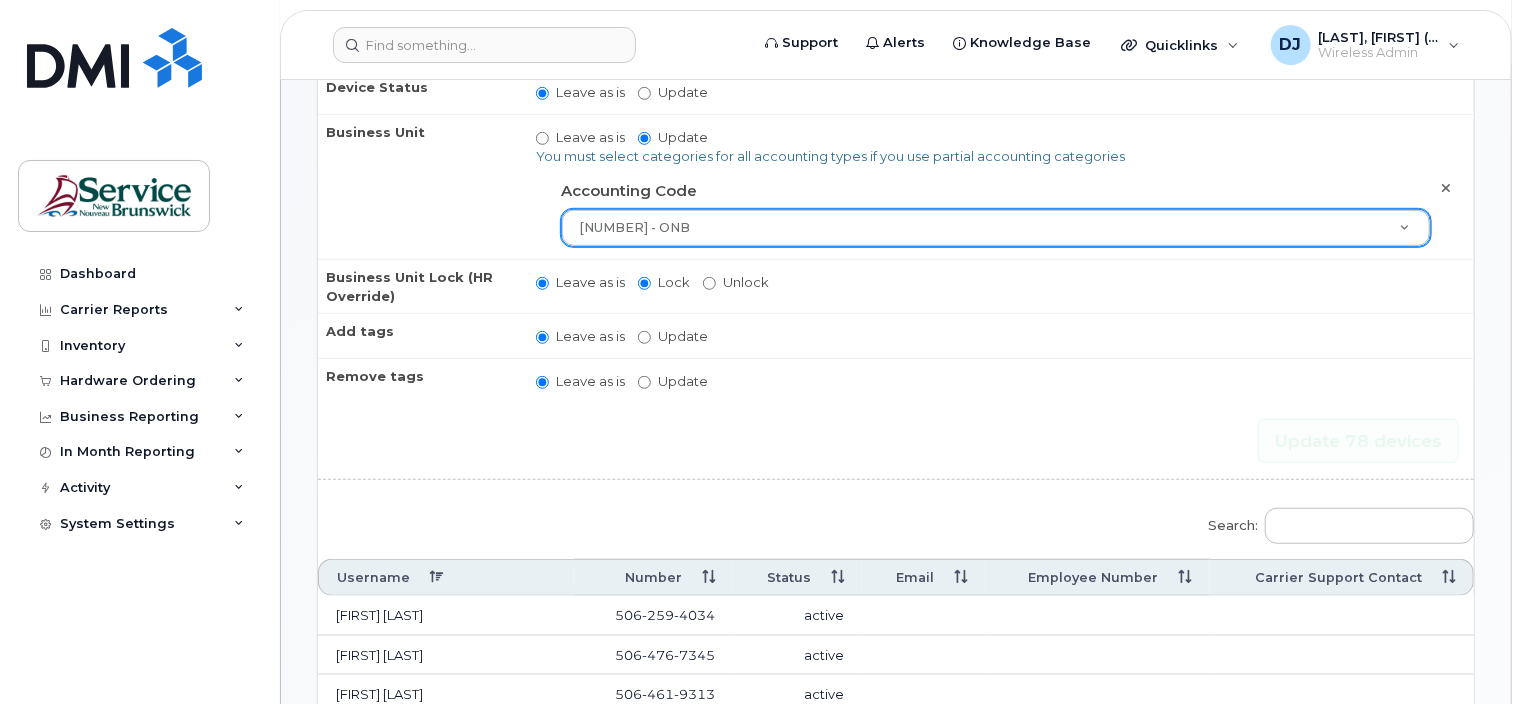 scroll, scrollTop: 600, scrollLeft: 0, axis: vertical 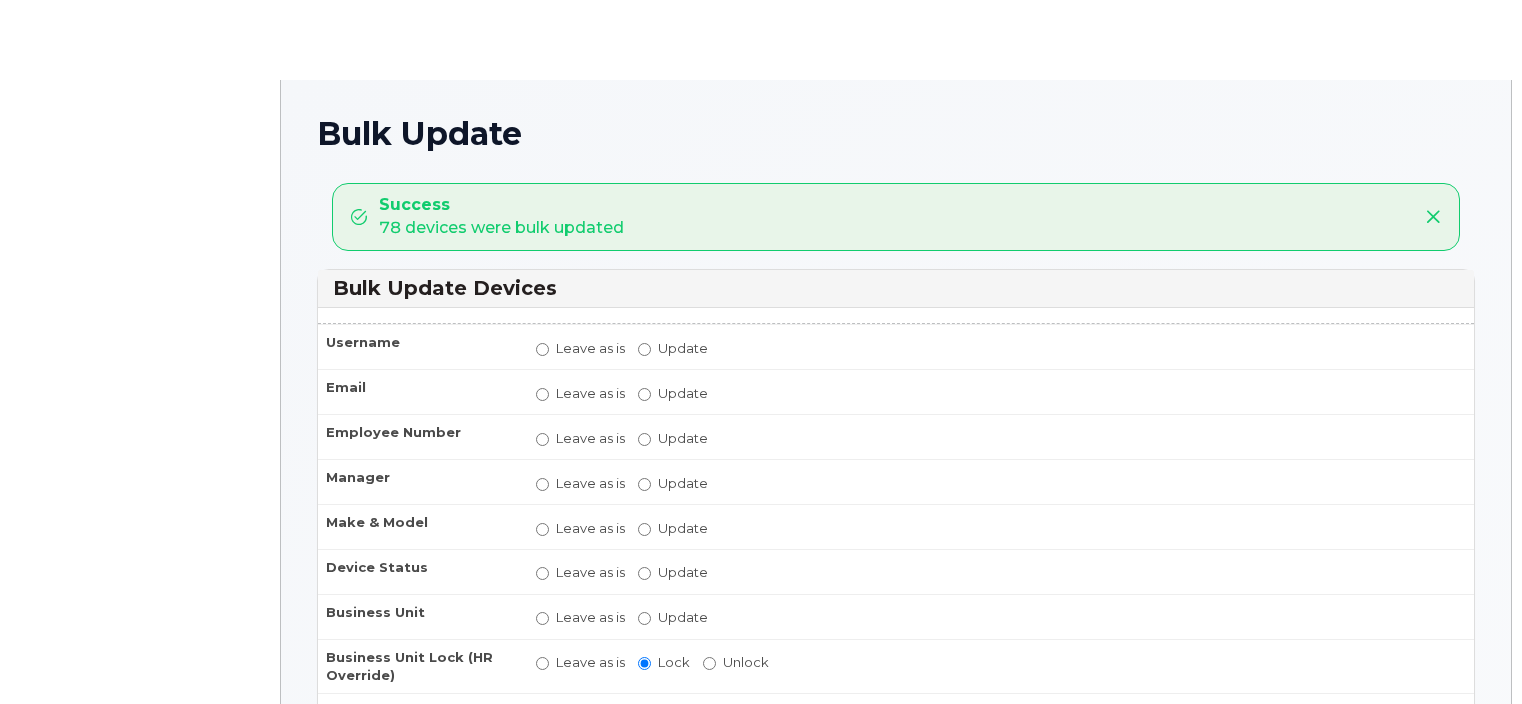 radio on "true" 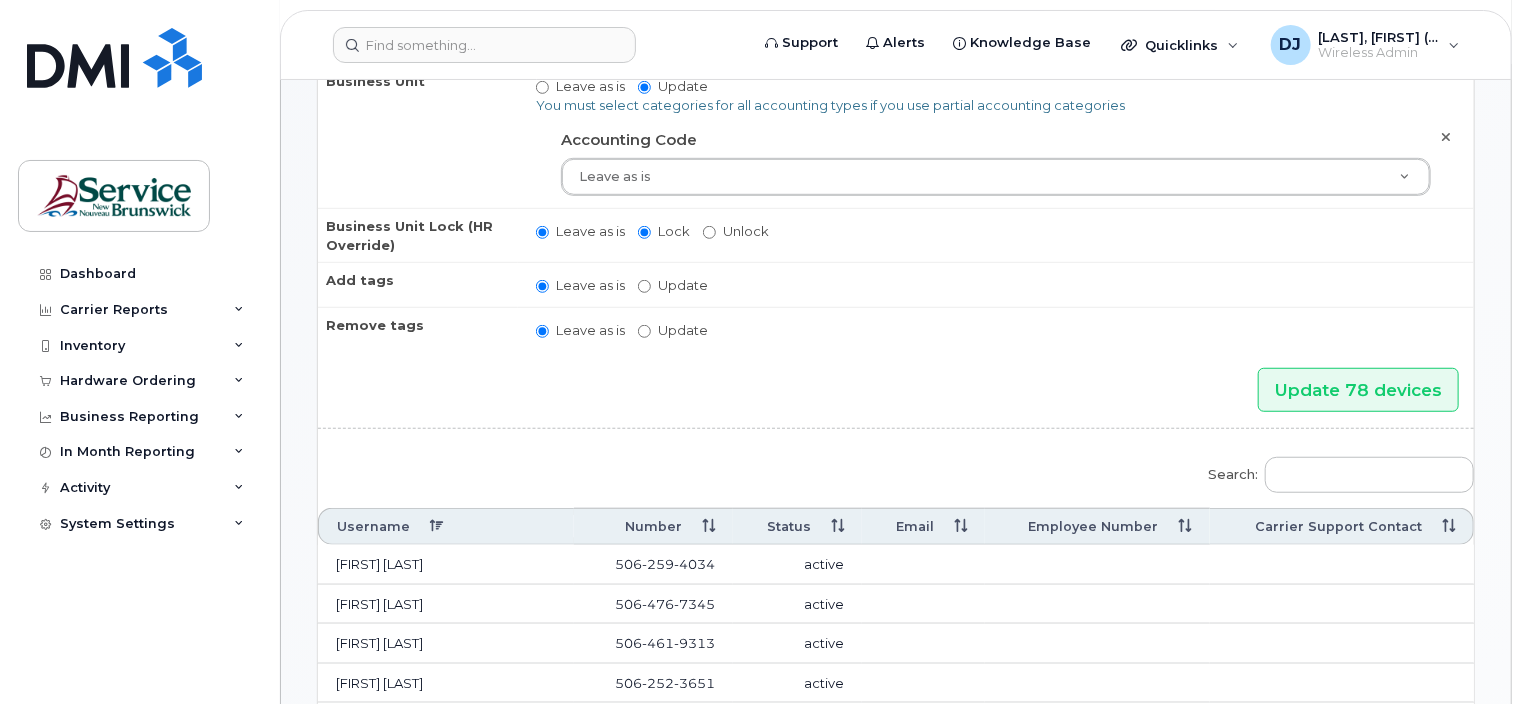 scroll, scrollTop: 500, scrollLeft: 0, axis: vertical 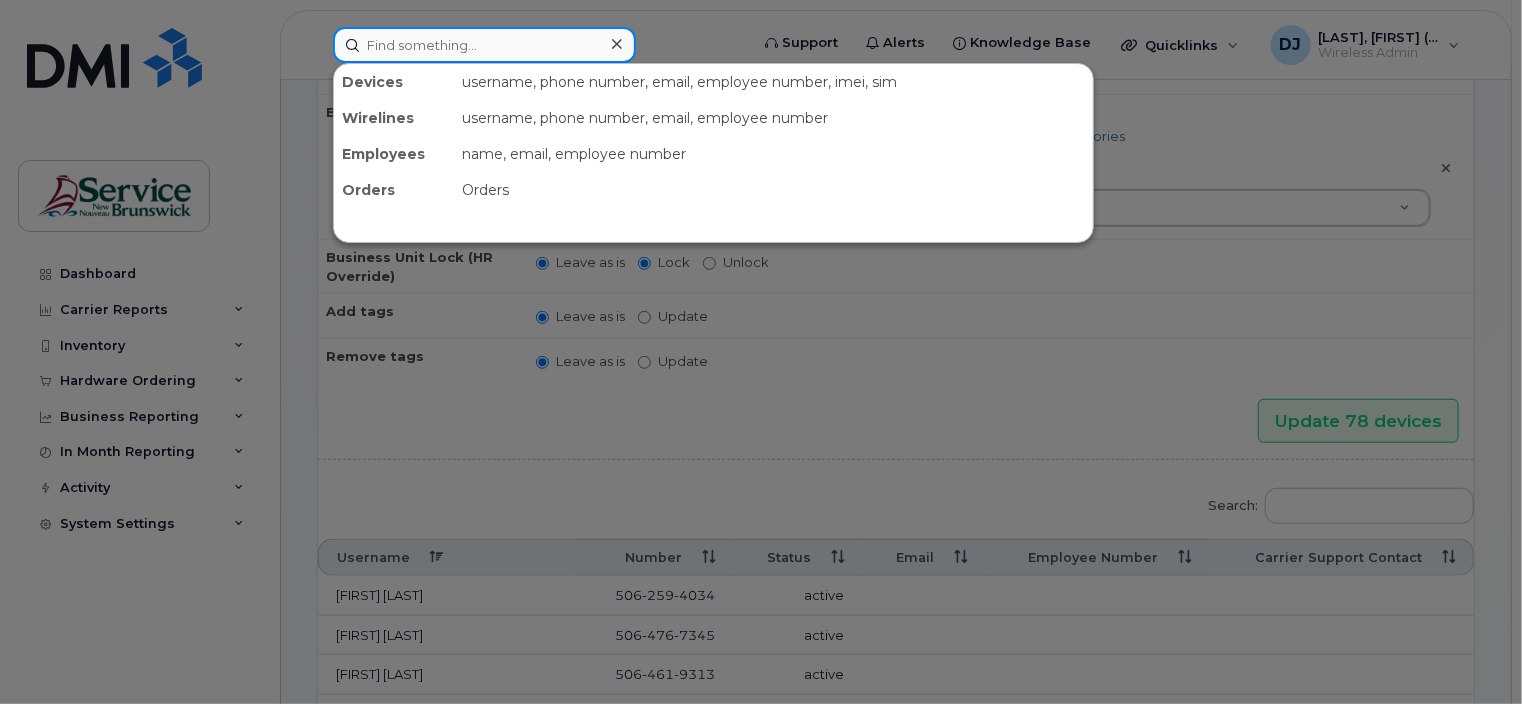 click at bounding box center (484, 45) 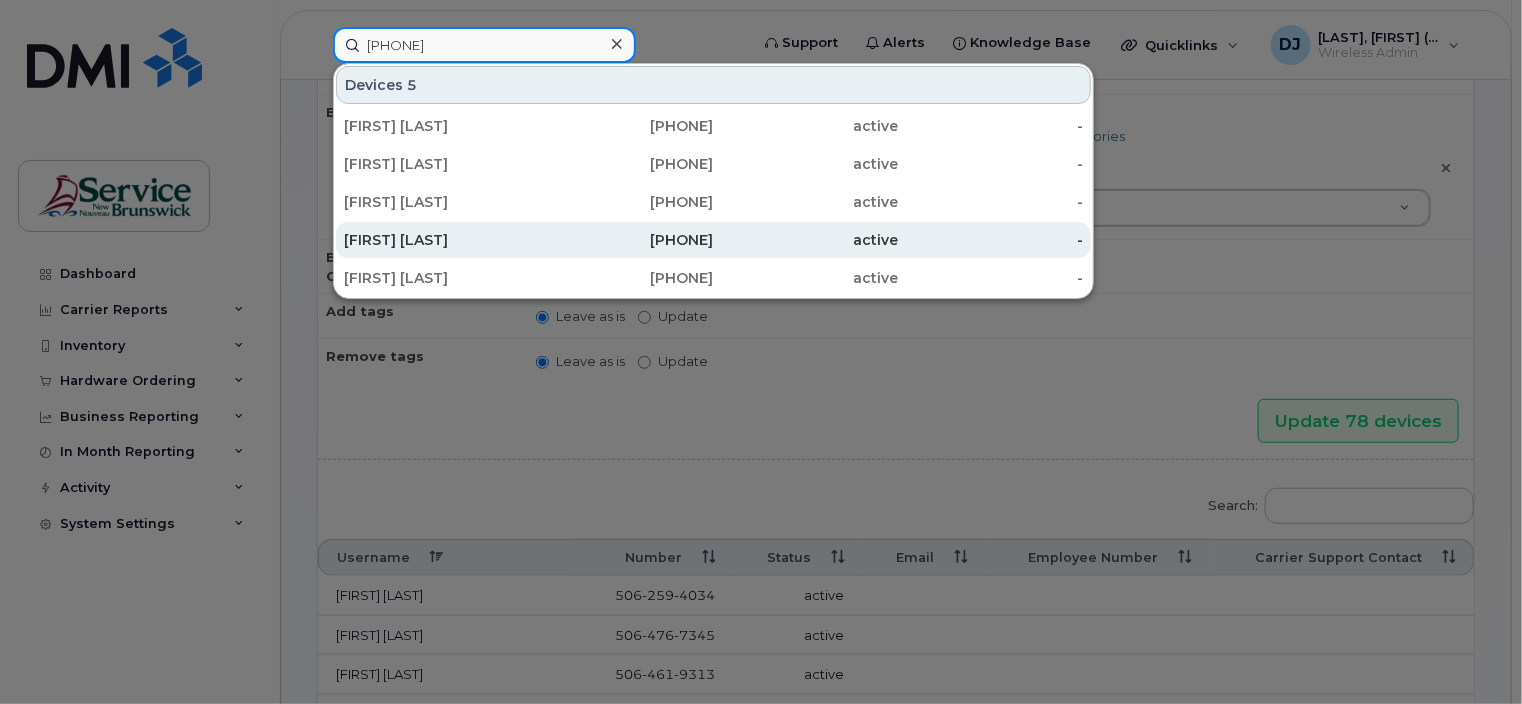 type on "506-229+" 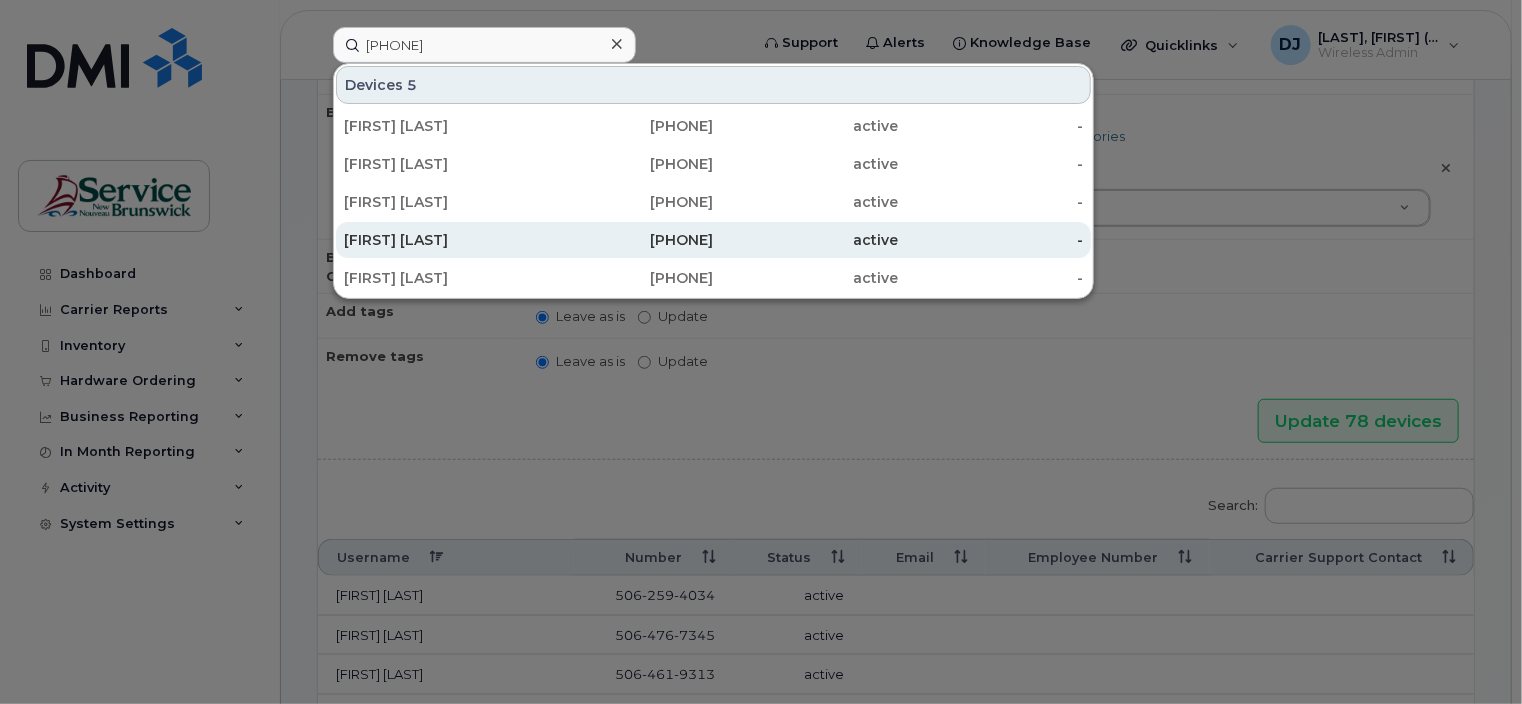 click on "[FIRST] [LAST]" at bounding box center (436, 240) 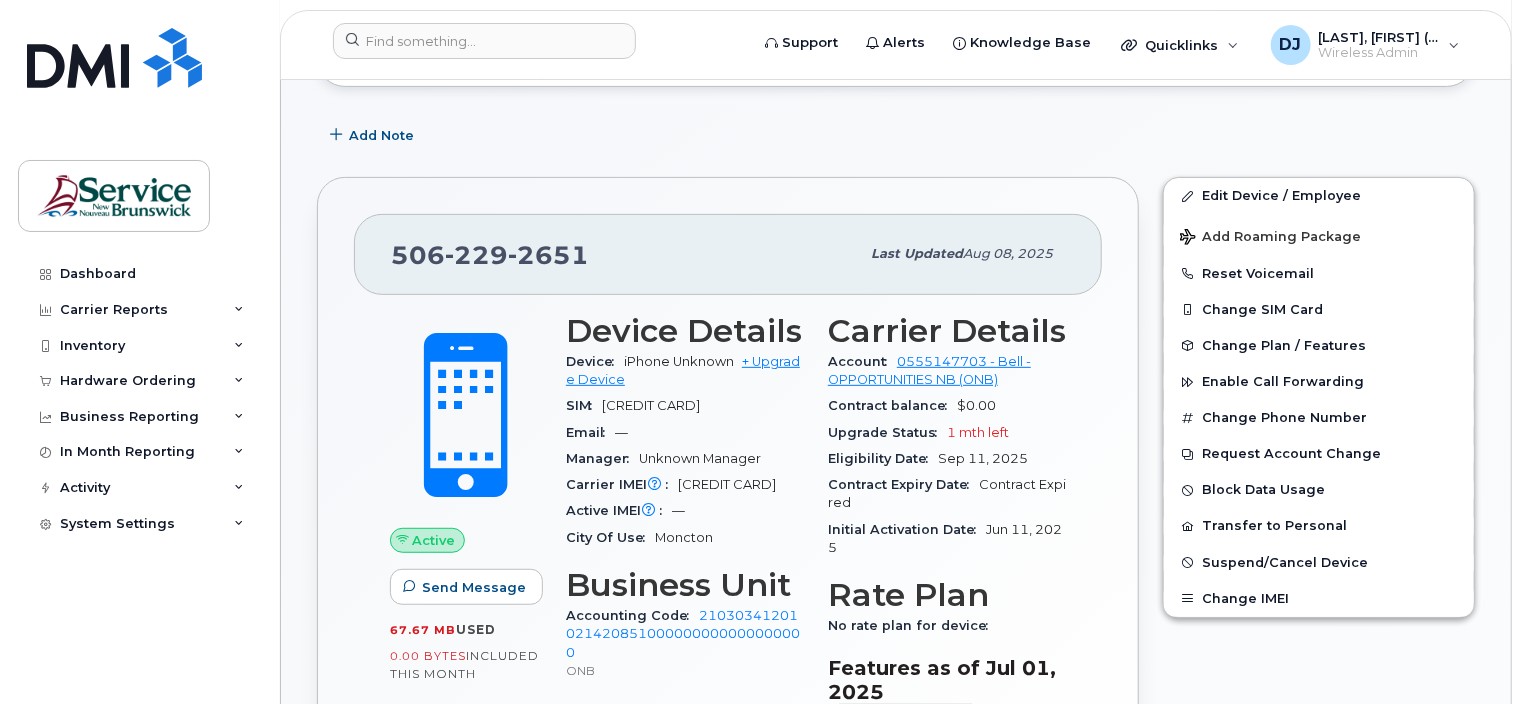 scroll, scrollTop: 300, scrollLeft: 0, axis: vertical 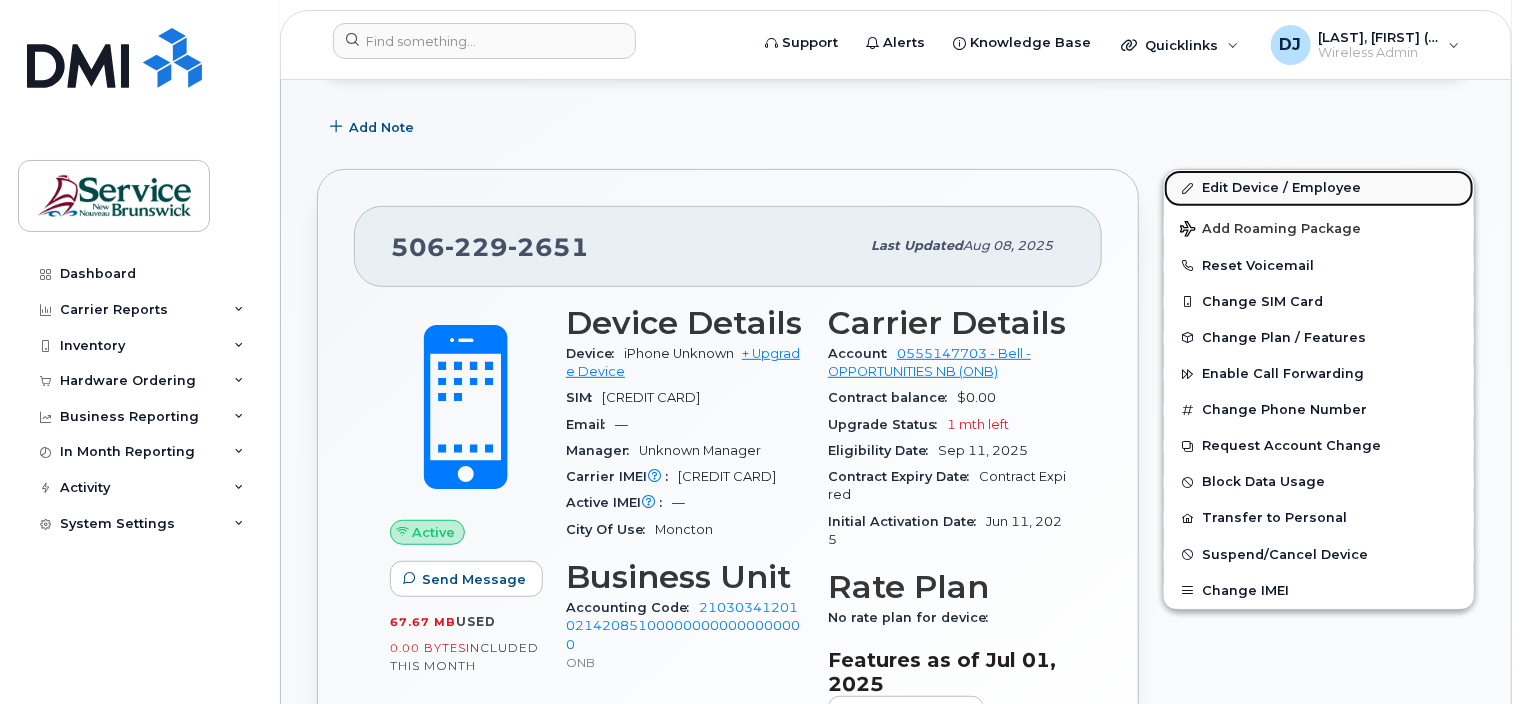 click on "Edit Device / Employee" at bounding box center (1319, 188) 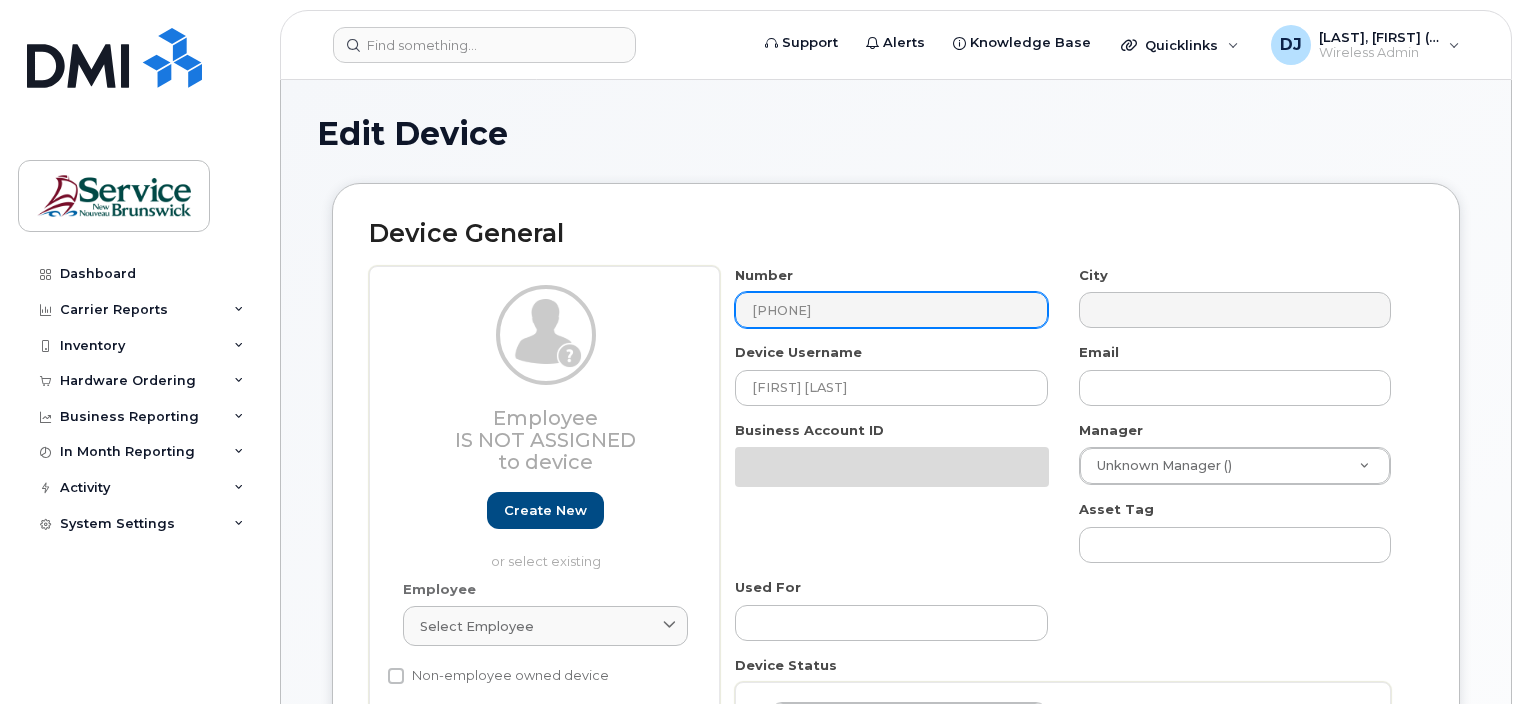 scroll, scrollTop: 0, scrollLeft: 0, axis: both 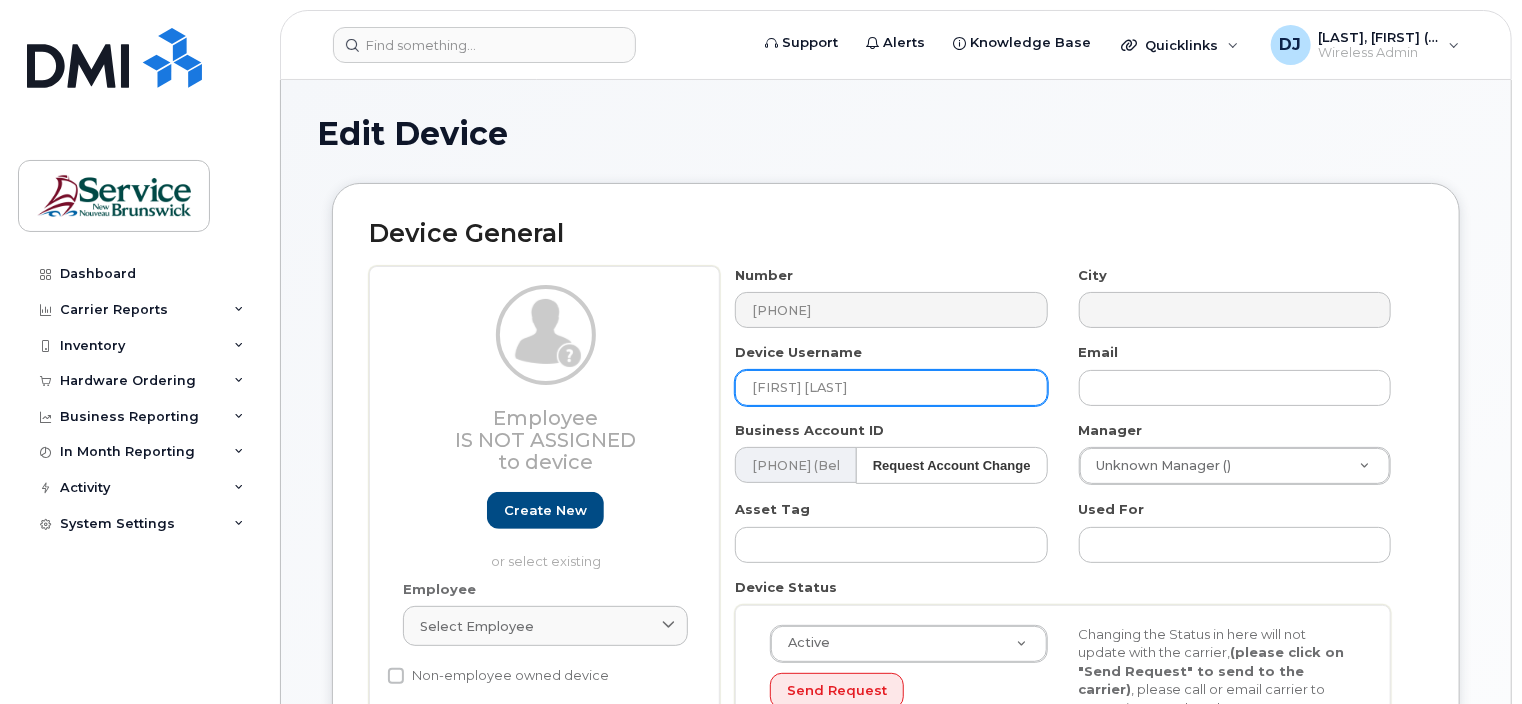 drag, startPoint x: 859, startPoint y: 384, endPoint x: 720, endPoint y: 383, distance: 139.0036 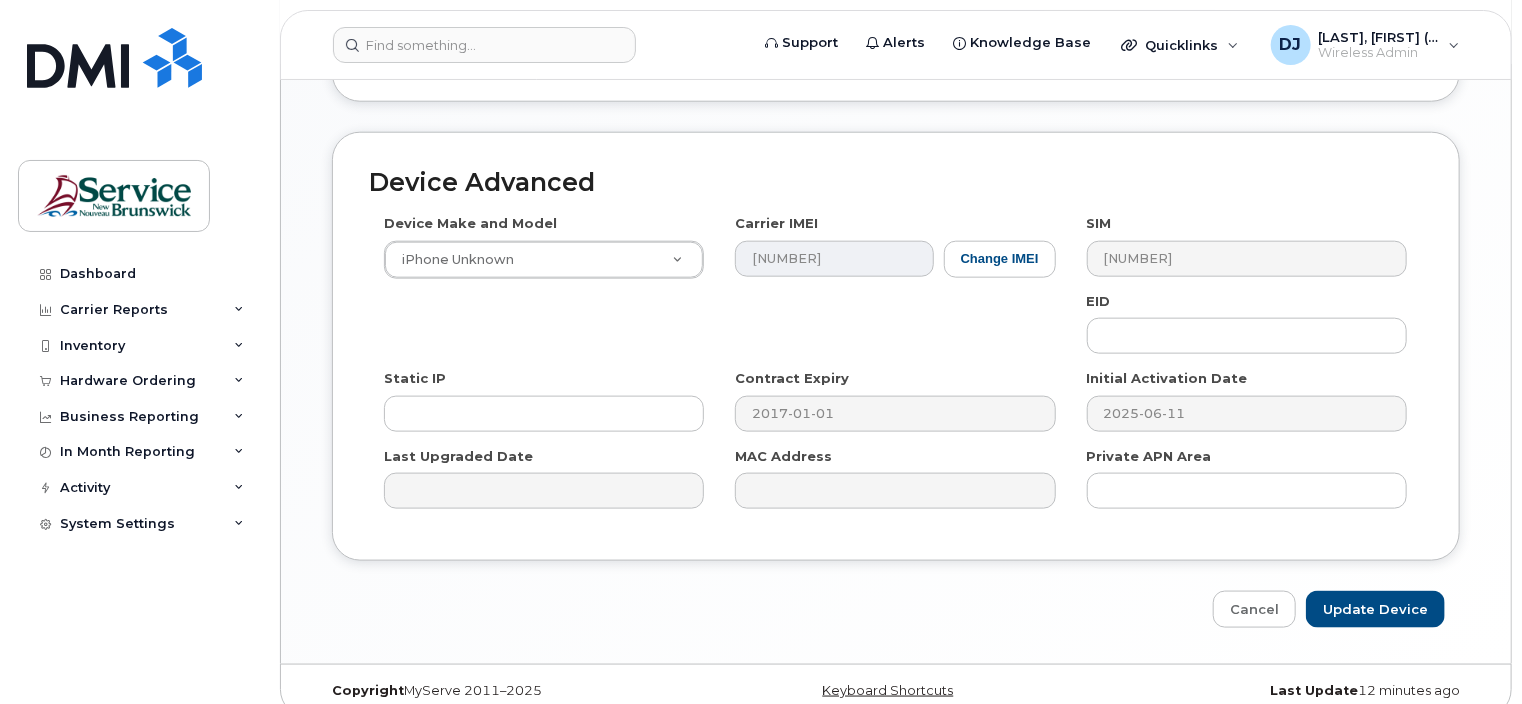 scroll, scrollTop: 1052, scrollLeft: 0, axis: vertical 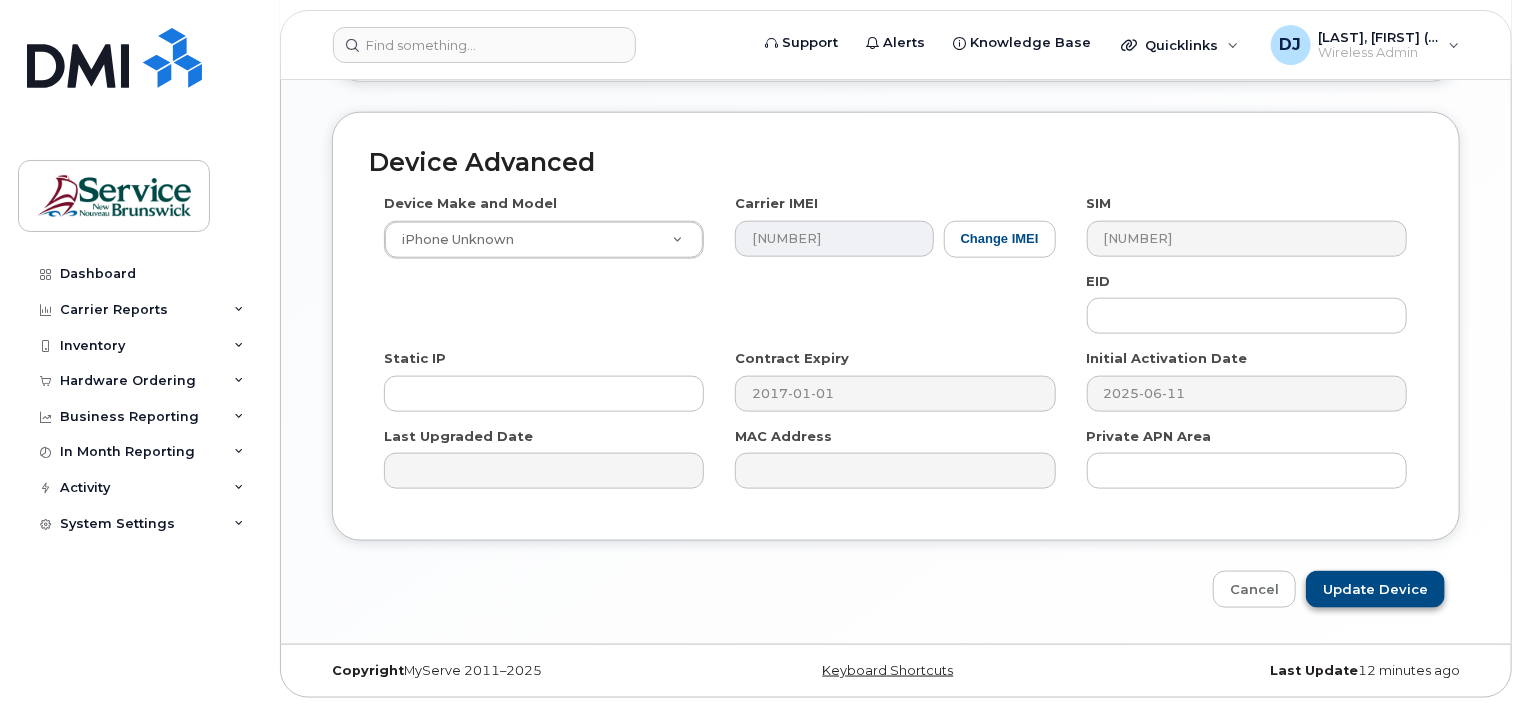 type on "[FIRST] [LAST]" 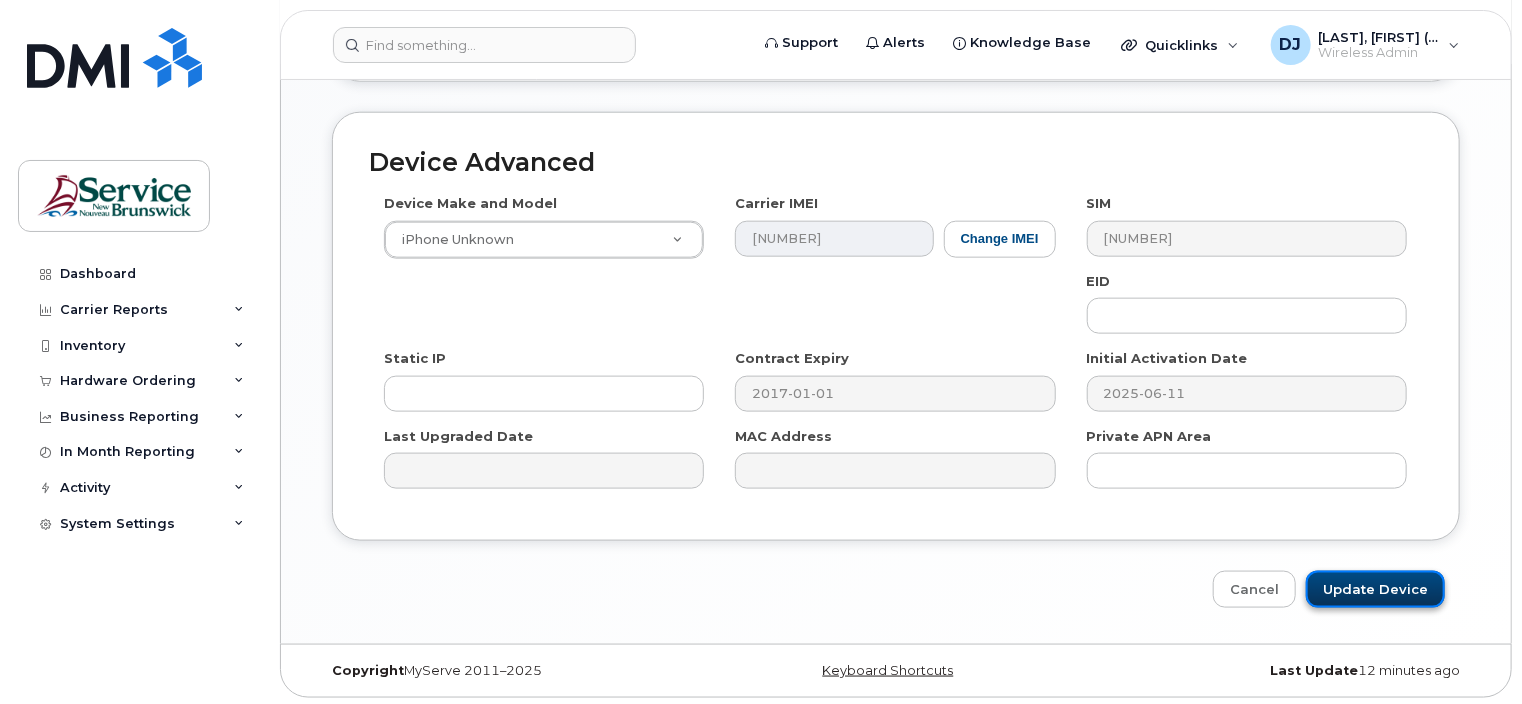 click on "Update Device" at bounding box center [1375, 589] 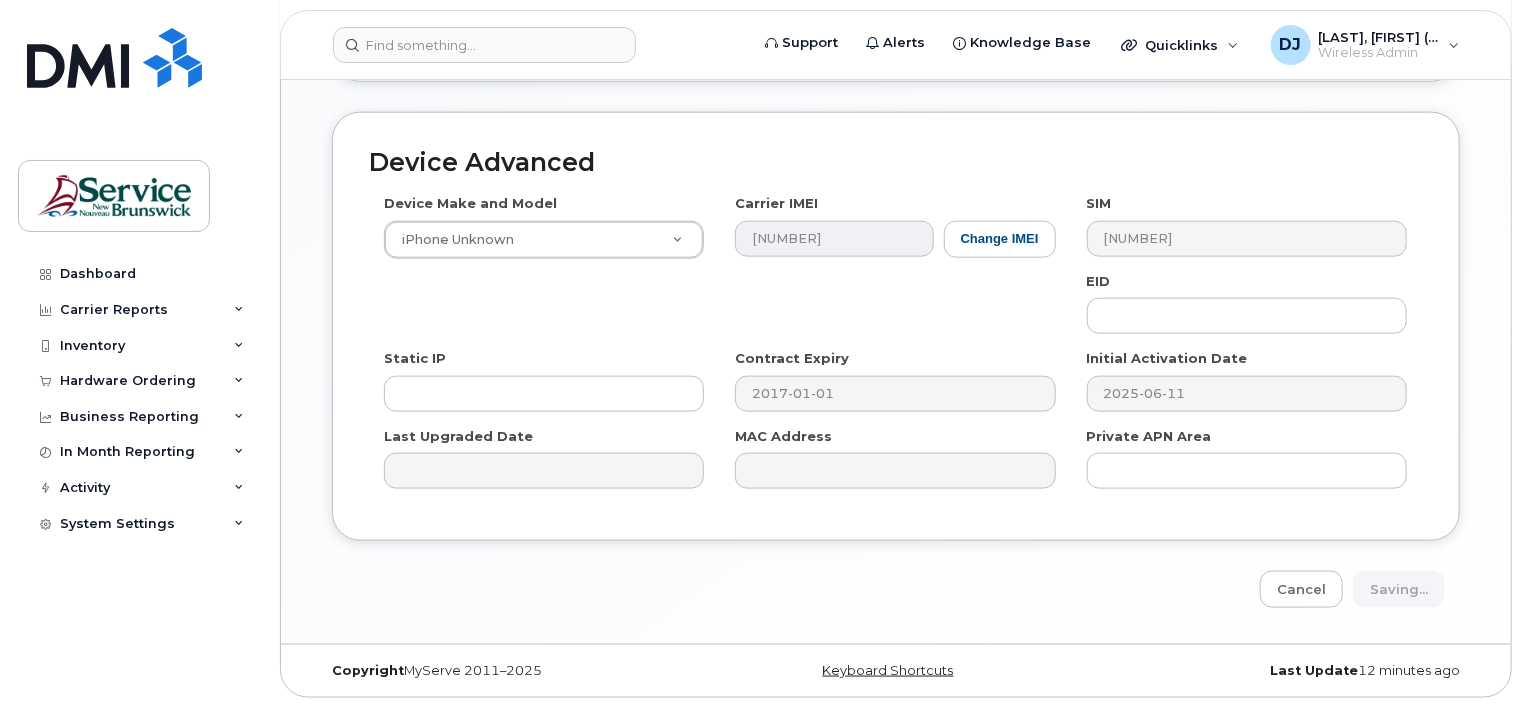 type on "Saving..." 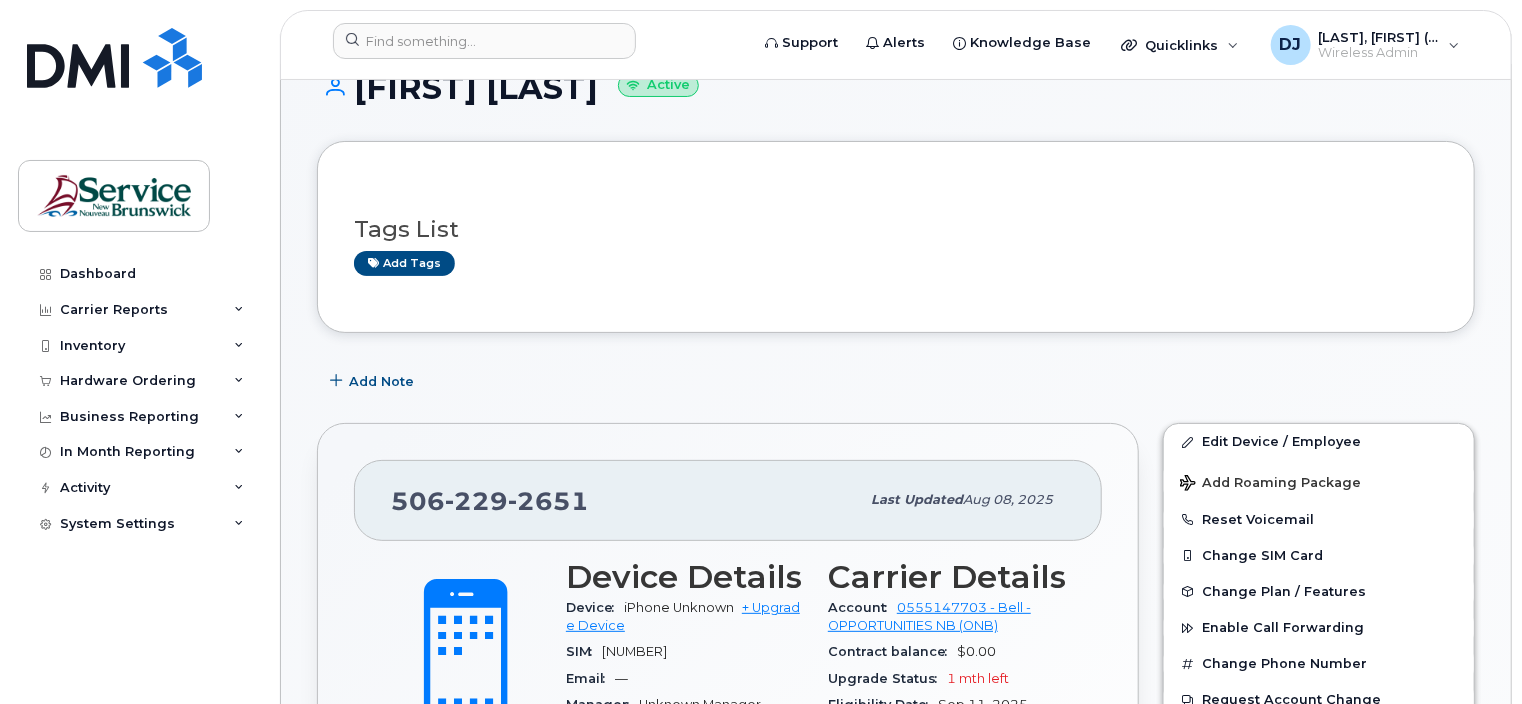 scroll, scrollTop: 0, scrollLeft: 0, axis: both 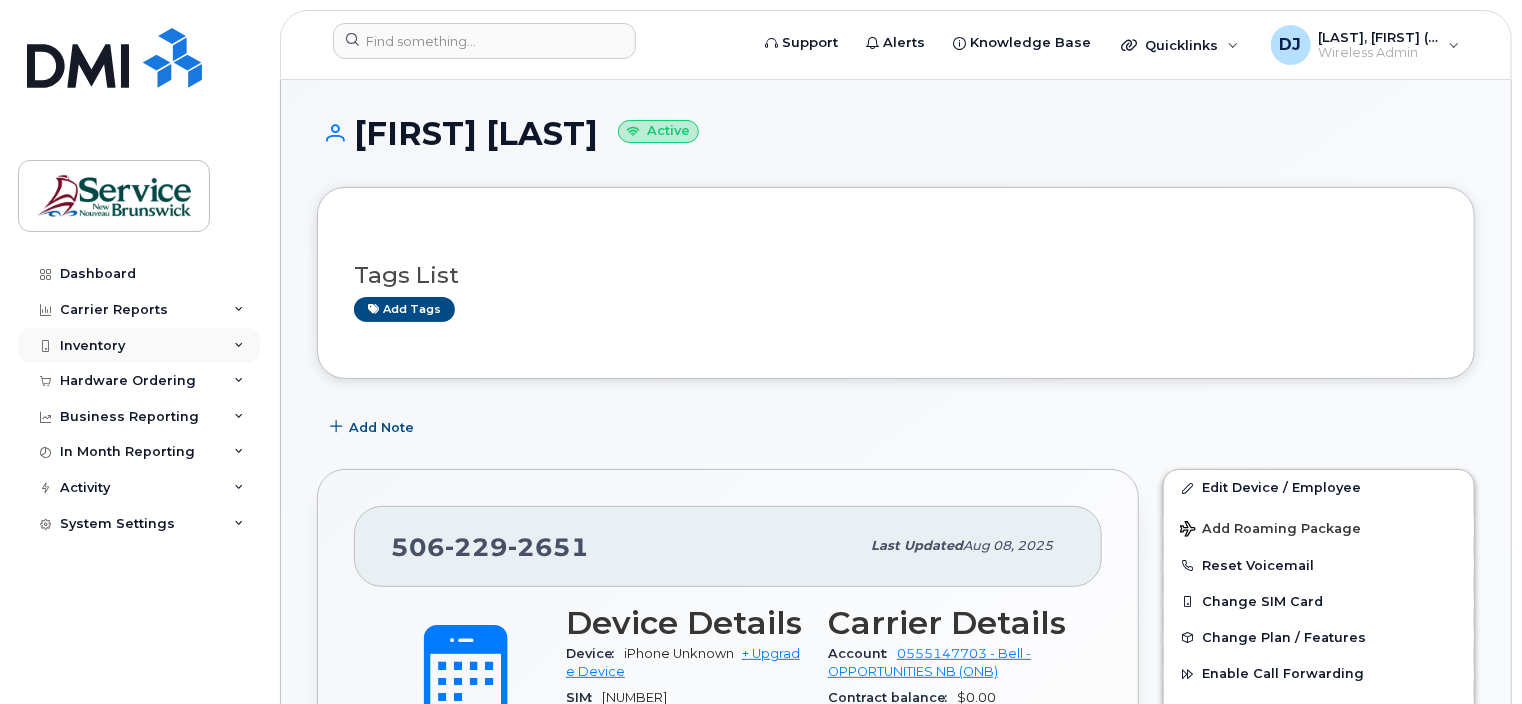 click on "Inventory" at bounding box center (139, 346) 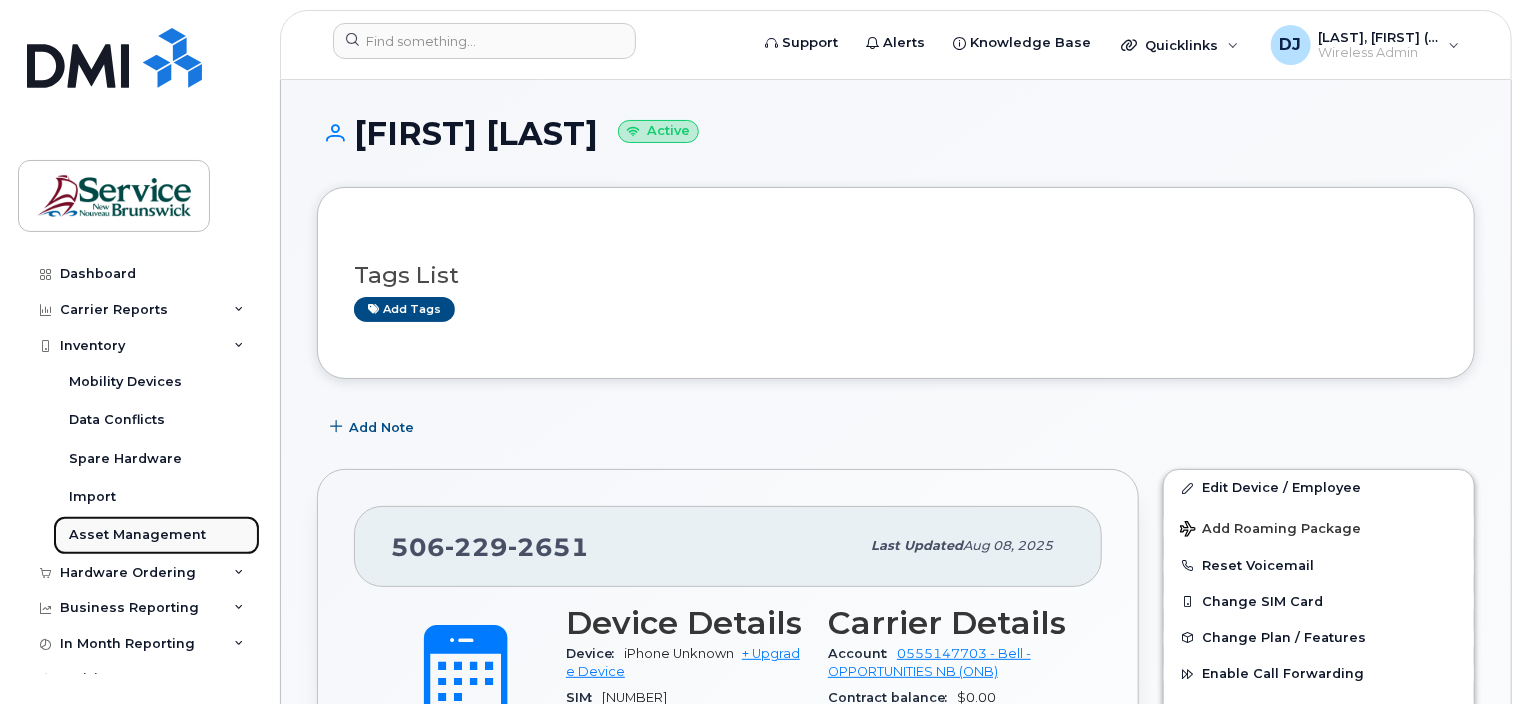 click on "Asset Management" at bounding box center [137, 535] 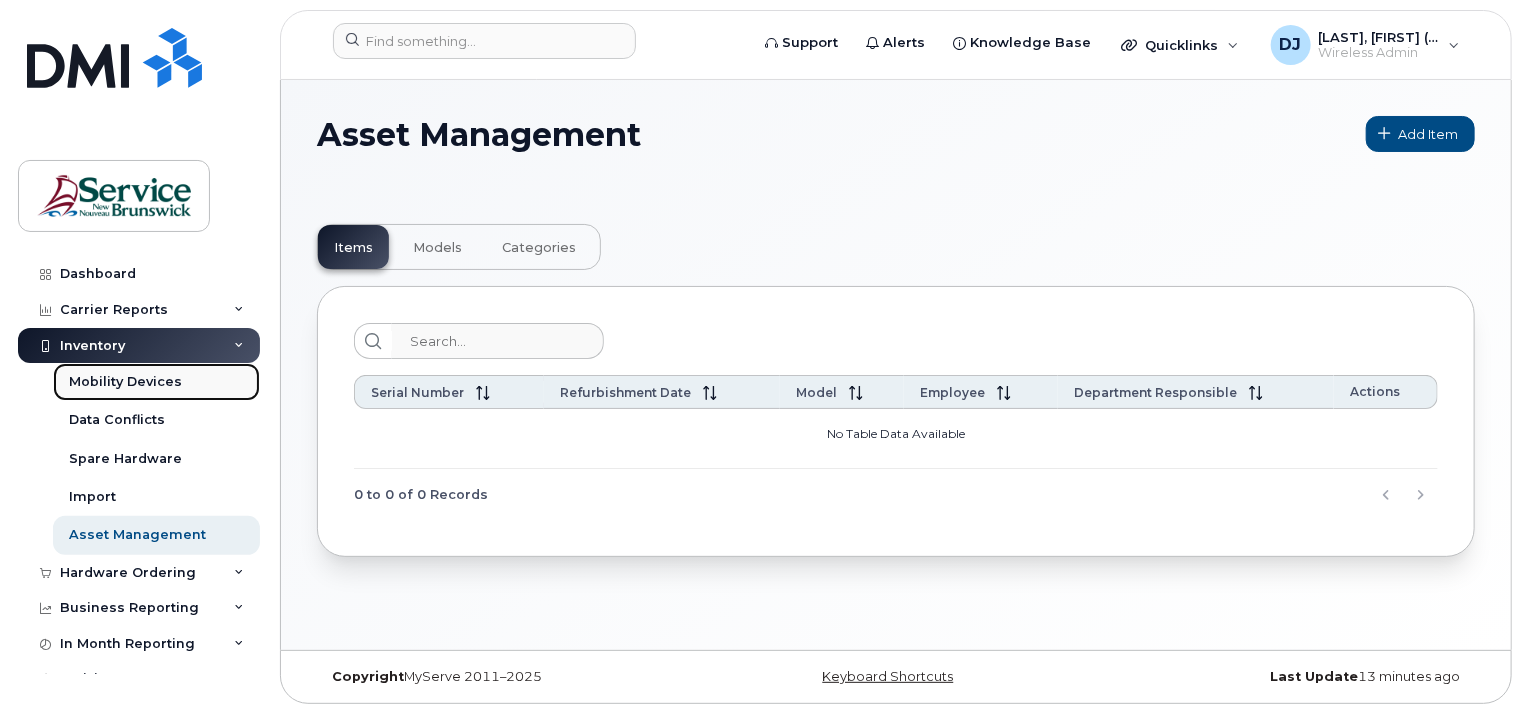 click on "Mobility Devices" at bounding box center [125, 382] 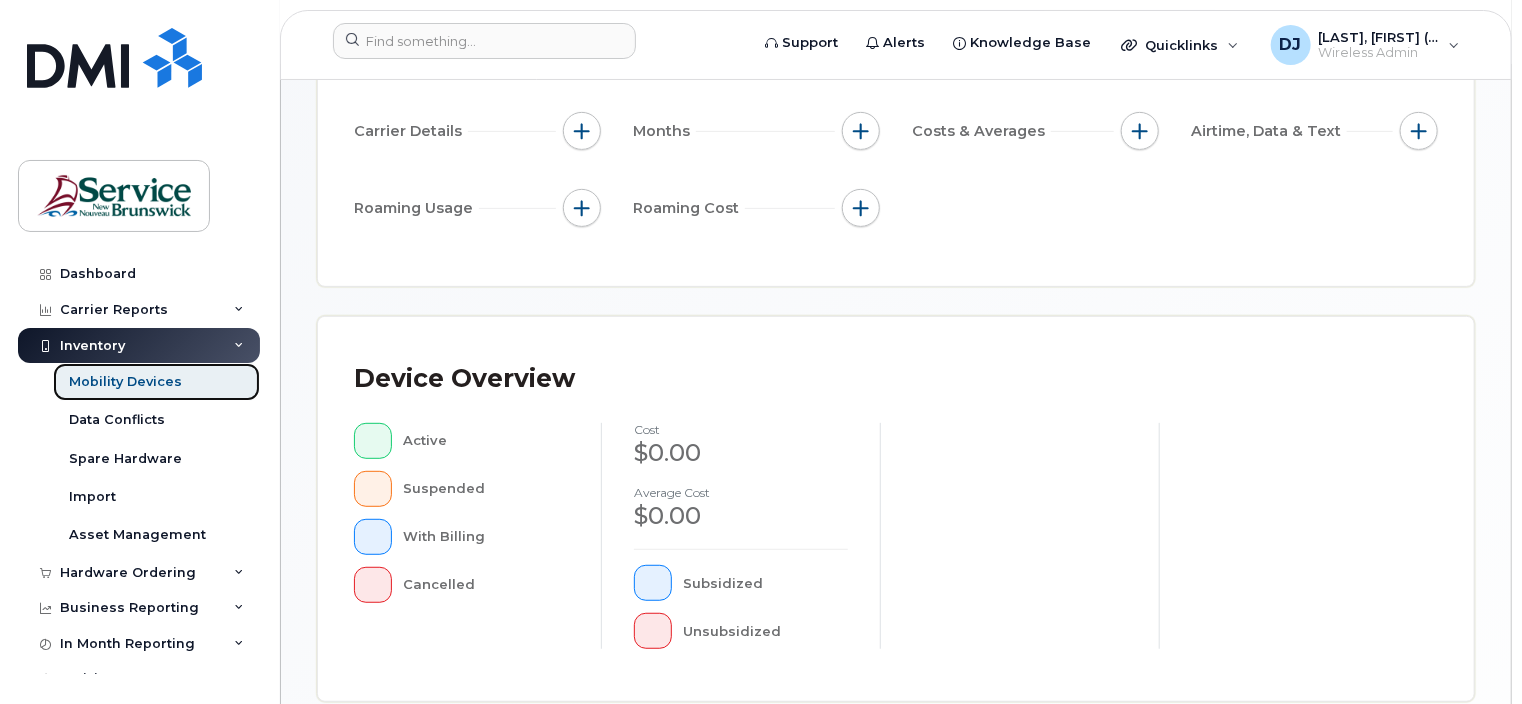 scroll, scrollTop: 300, scrollLeft: 0, axis: vertical 